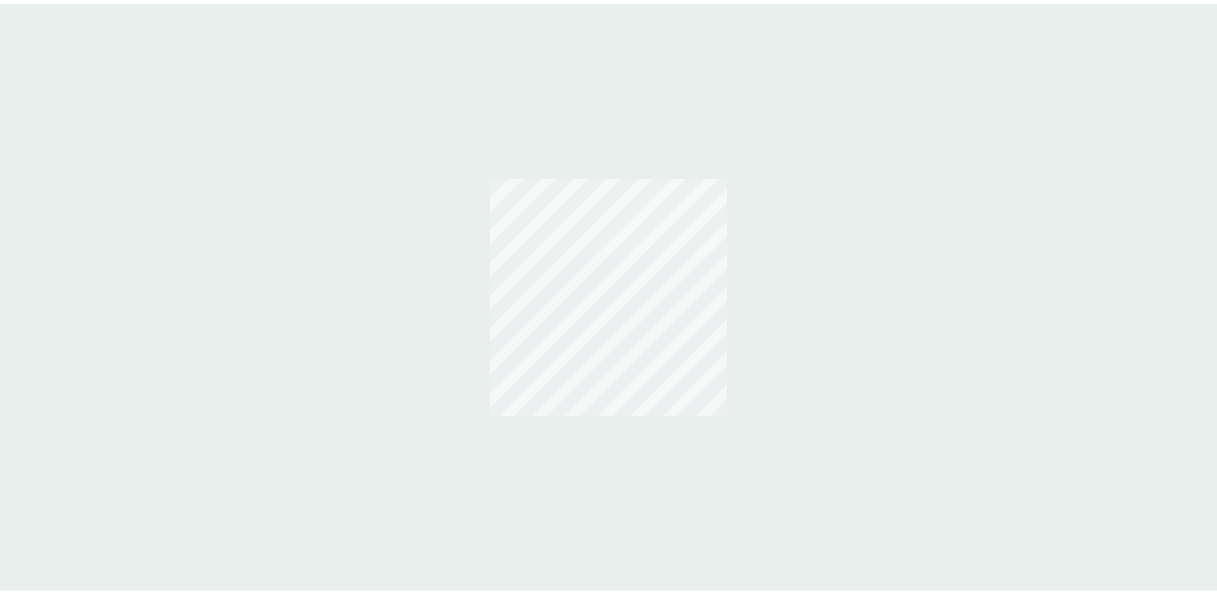 scroll, scrollTop: 0, scrollLeft: 0, axis: both 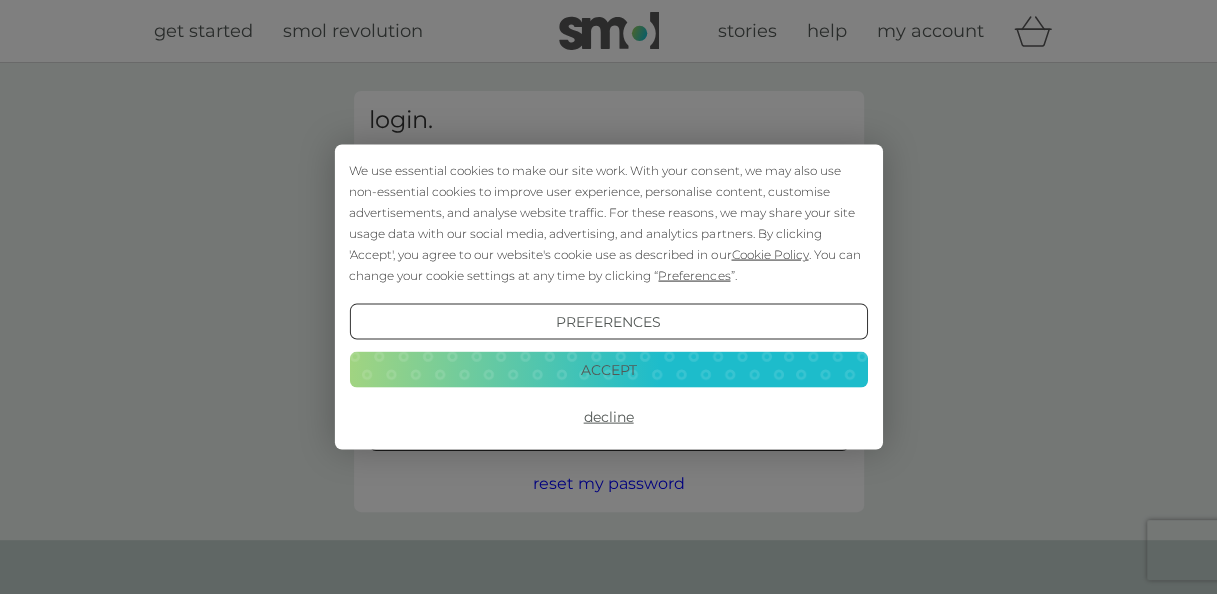 type on "[PERSON_NAME][EMAIL_ADDRESS][DOMAIN_NAME]" 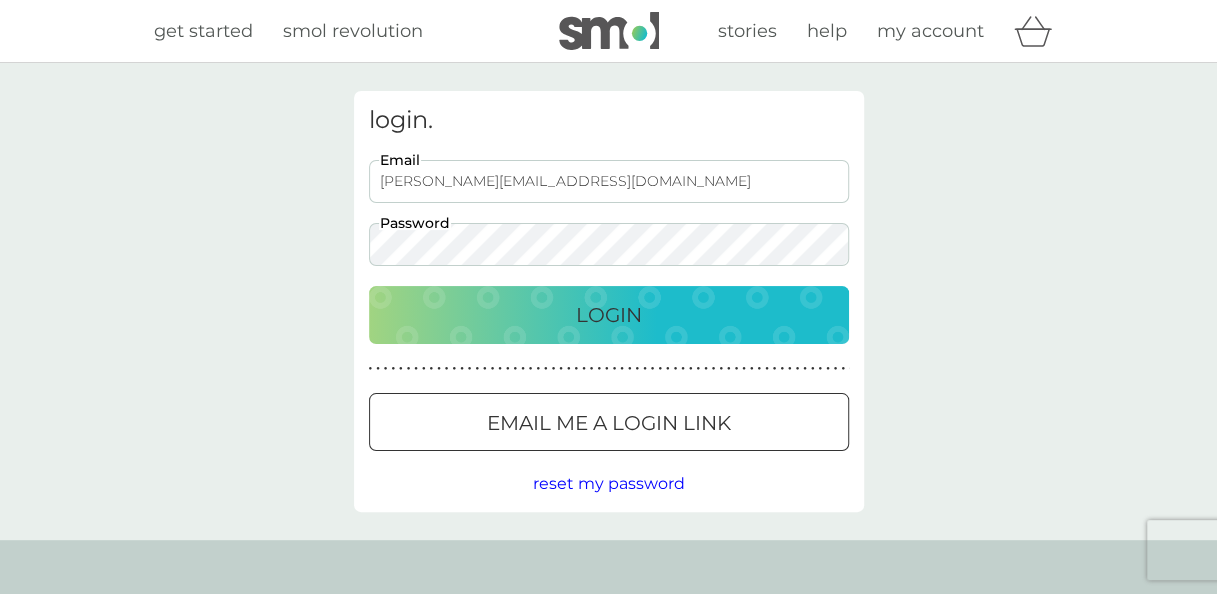 click on "Login" at bounding box center (609, 315) 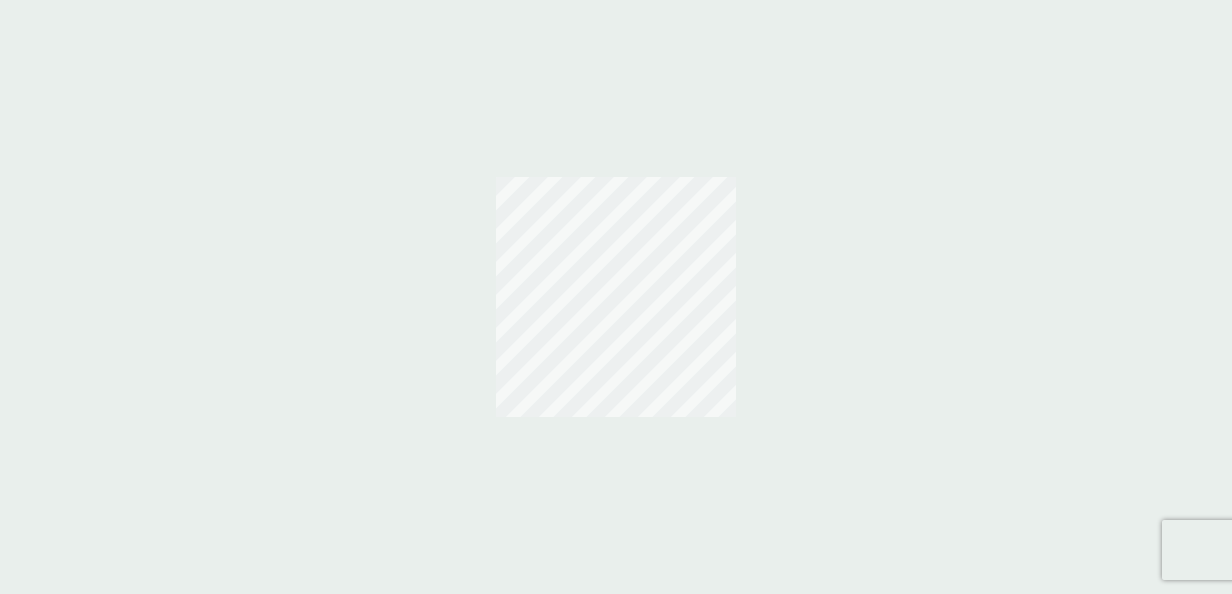 scroll, scrollTop: 0, scrollLeft: 0, axis: both 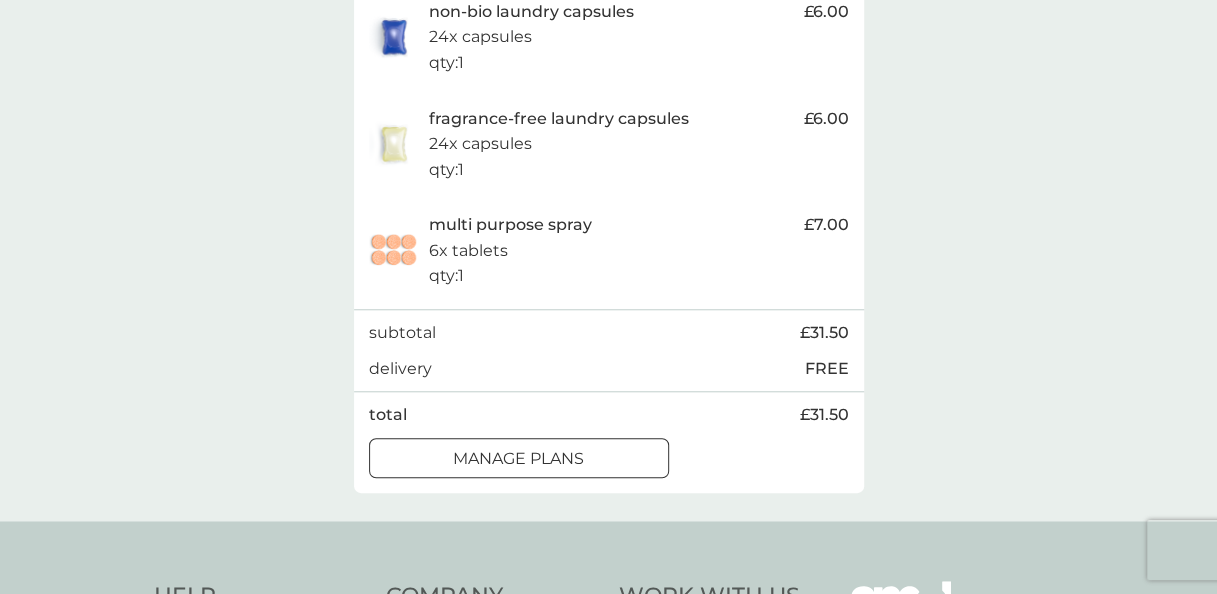 click on "manage plans" at bounding box center (518, 459) 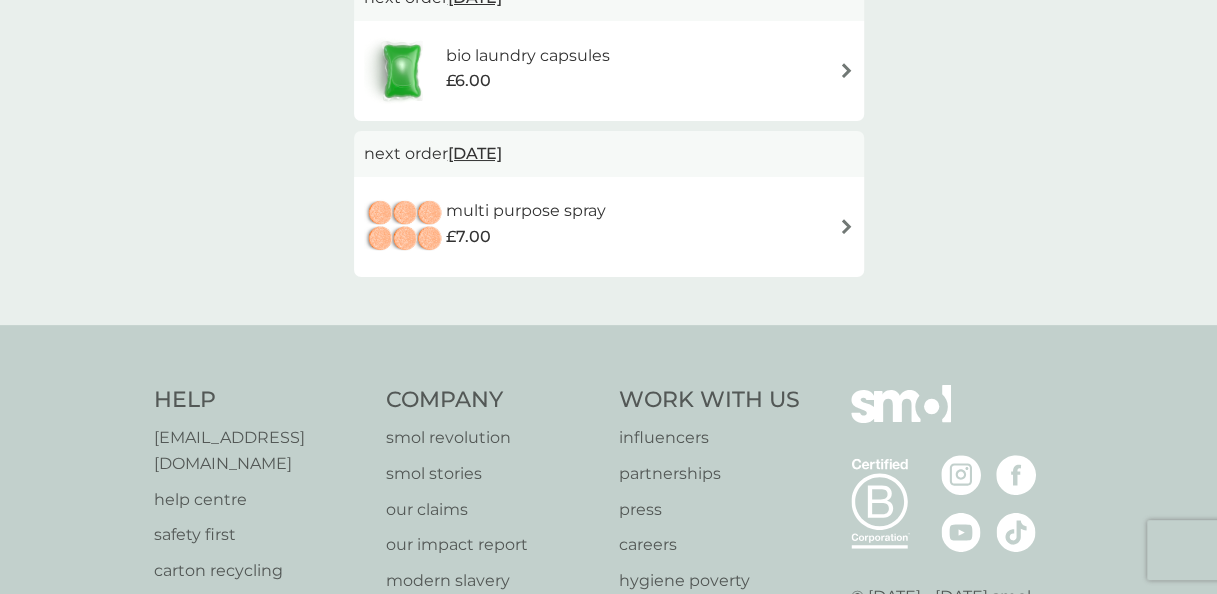 scroll, scrollTop: 0, scrollLeft: 0, axis: both 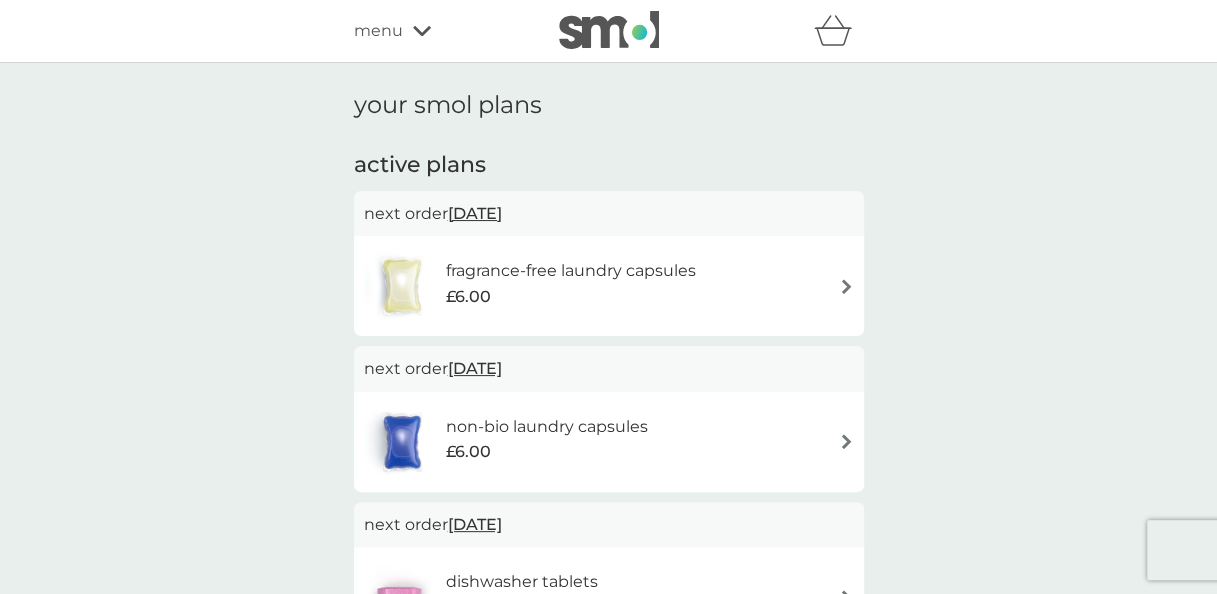 click at bounding box center (846, 286) 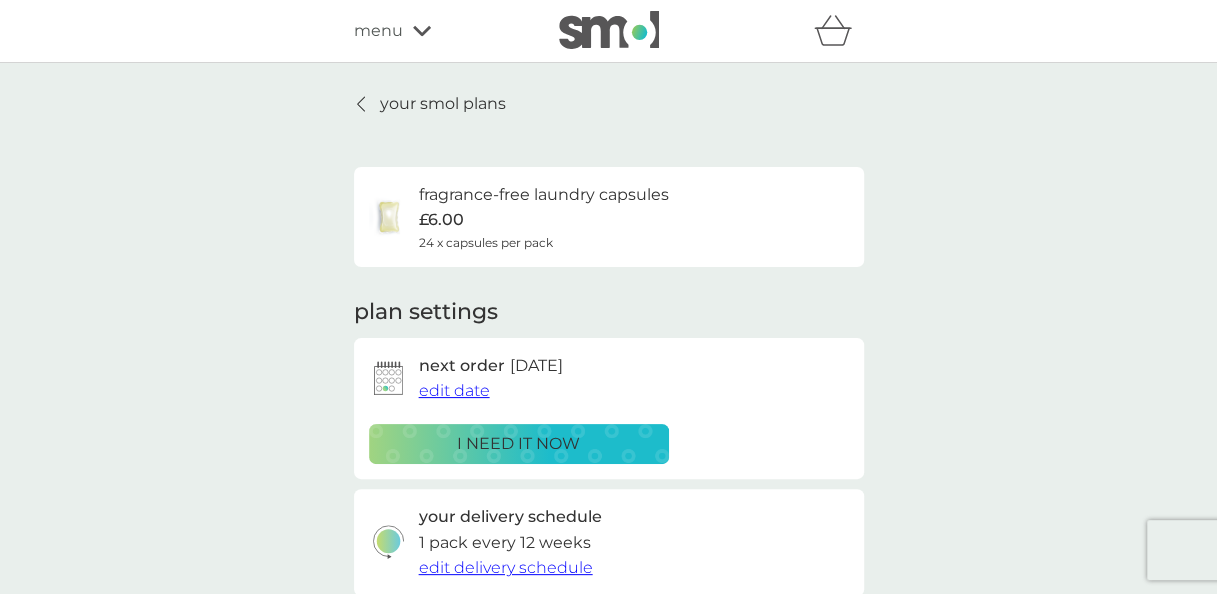 click on "edit date" at bounding box center [454, 390] 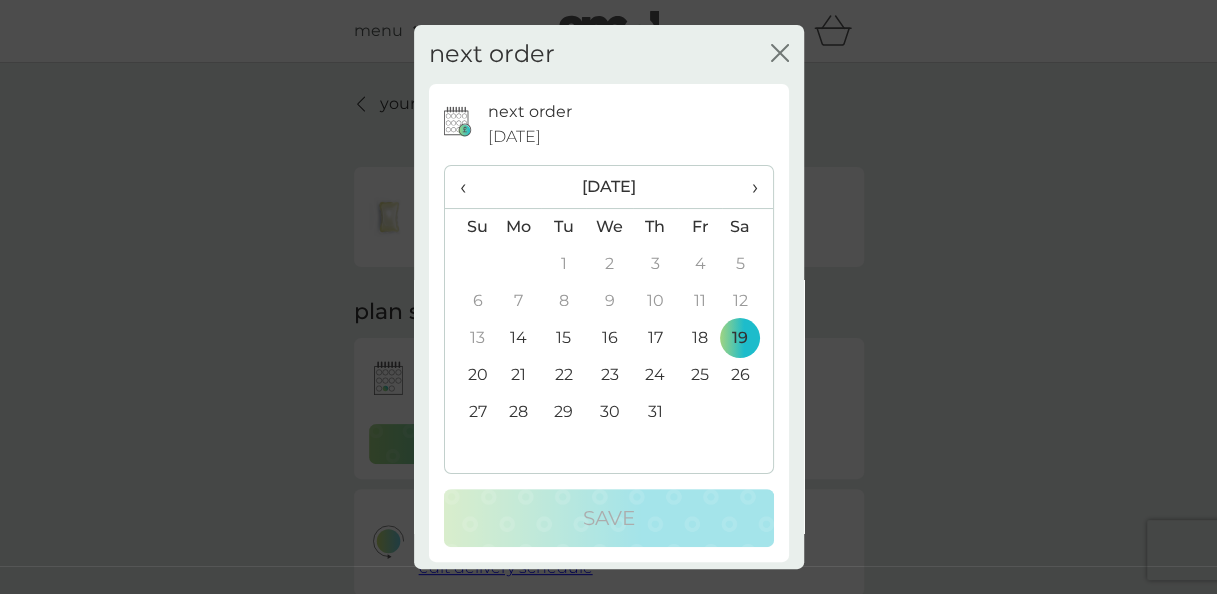 click on "›" at bounding box center [747, 187] 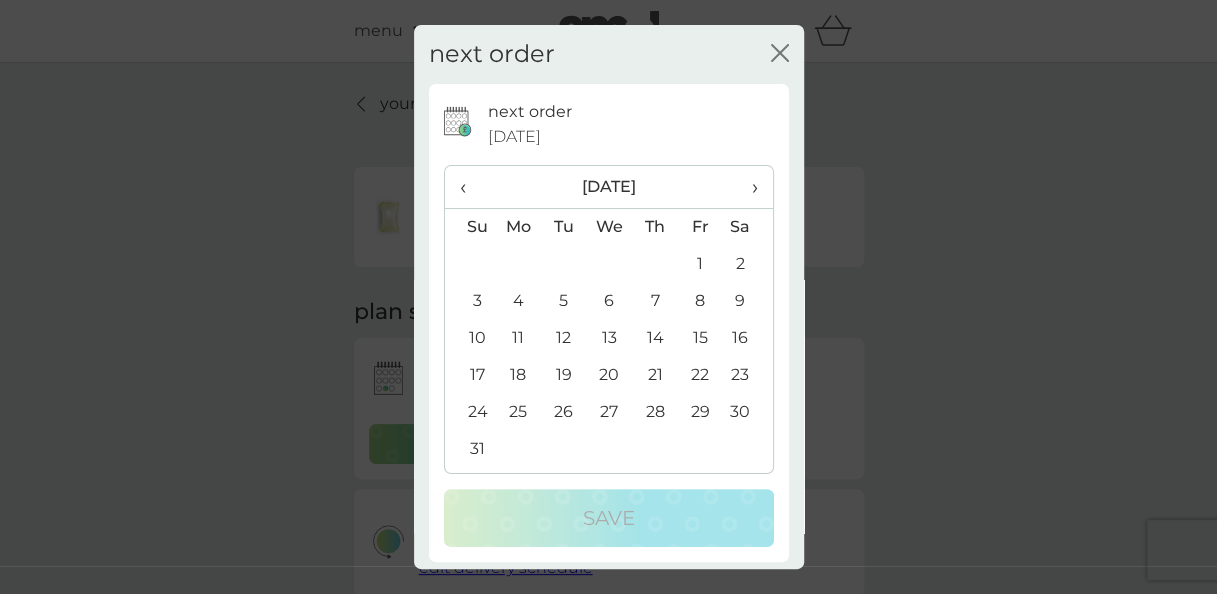 click on "›" at bounding box center [747, 187] 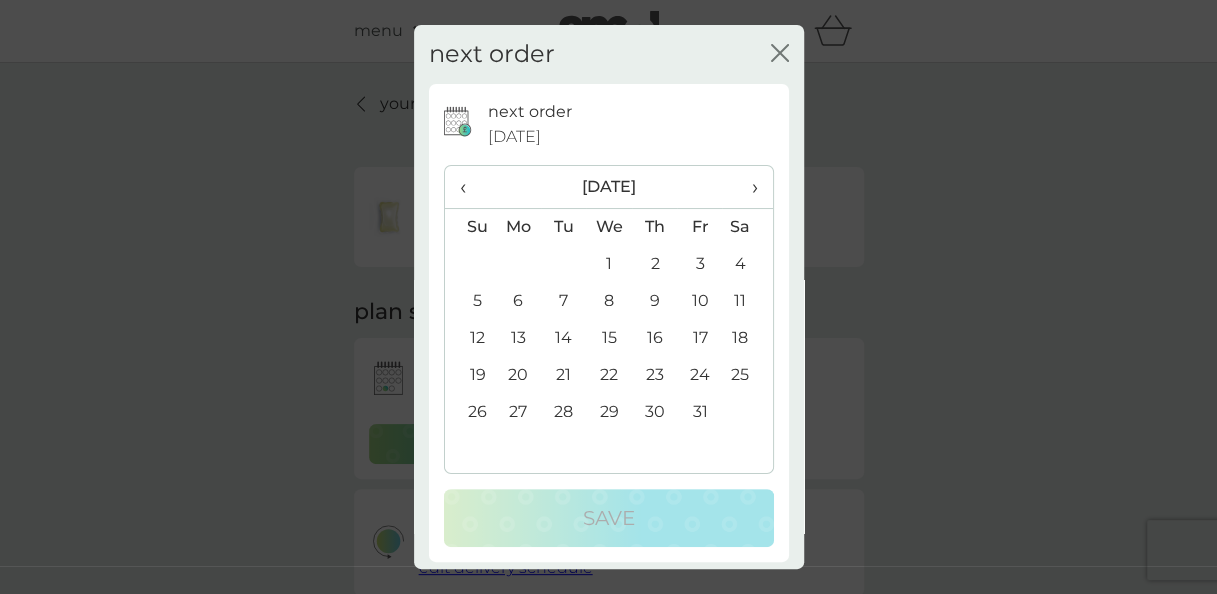 click on "›" at bounding box center (747, 187) 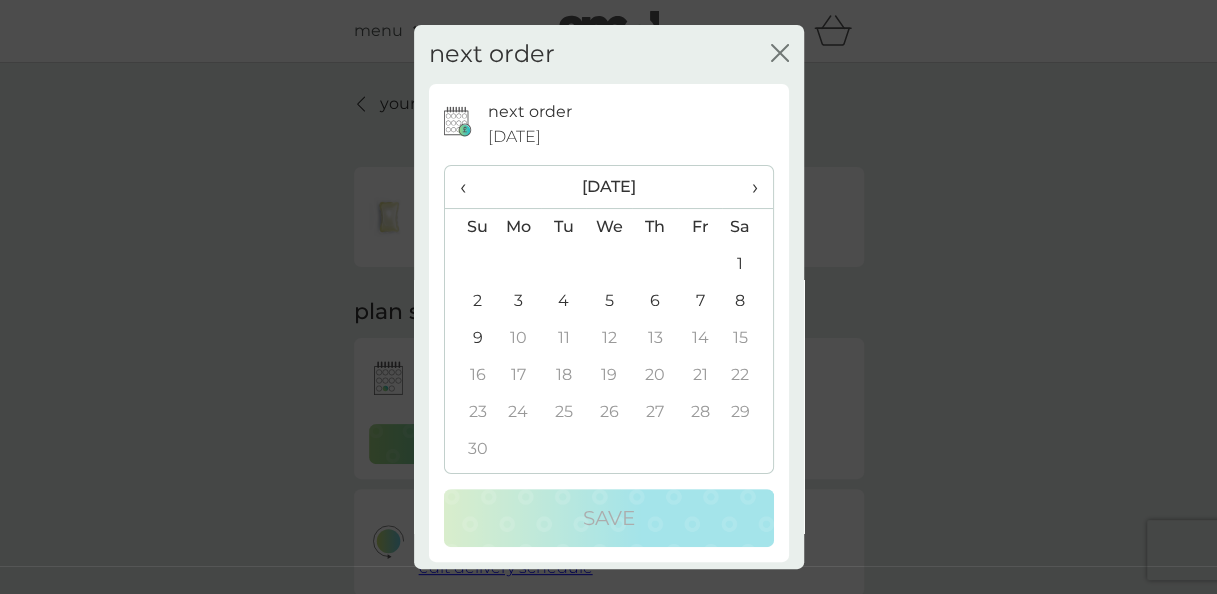 click on "›" at bounding box center [747, 187] 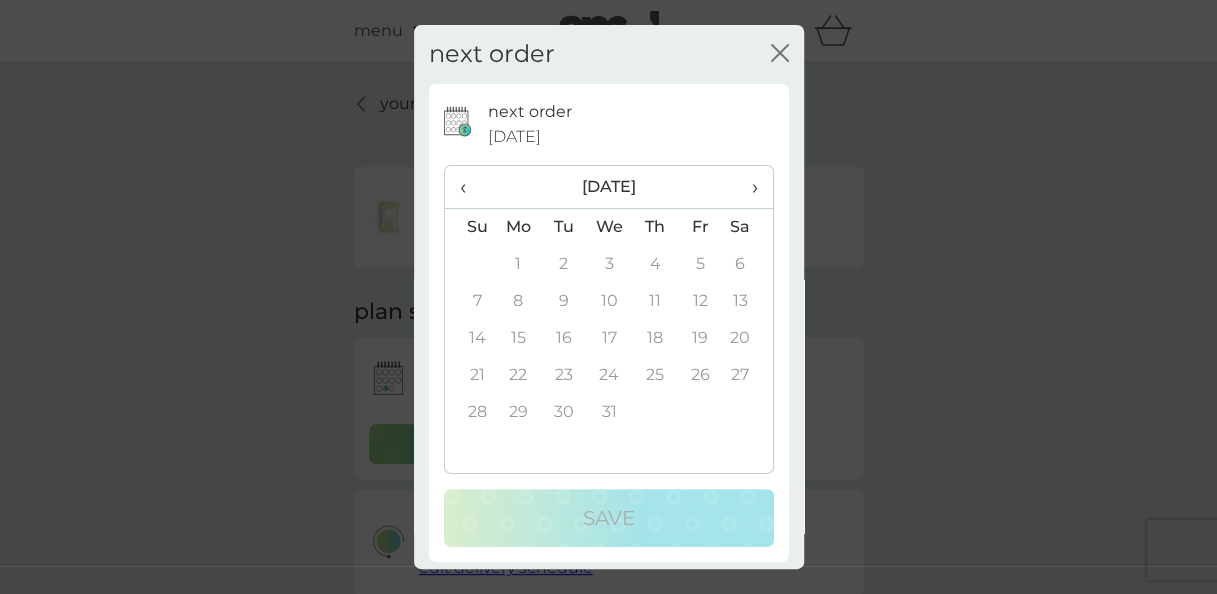 click on "›" at bounding box center (747, 187) 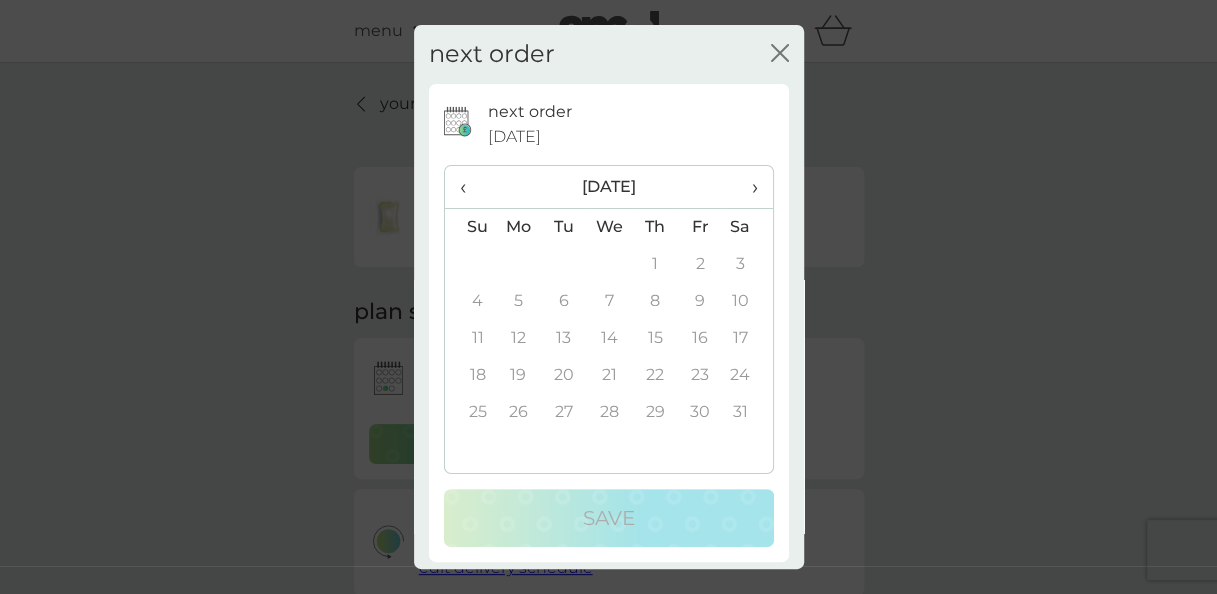 click on "›" at bounding box center [747, 187] 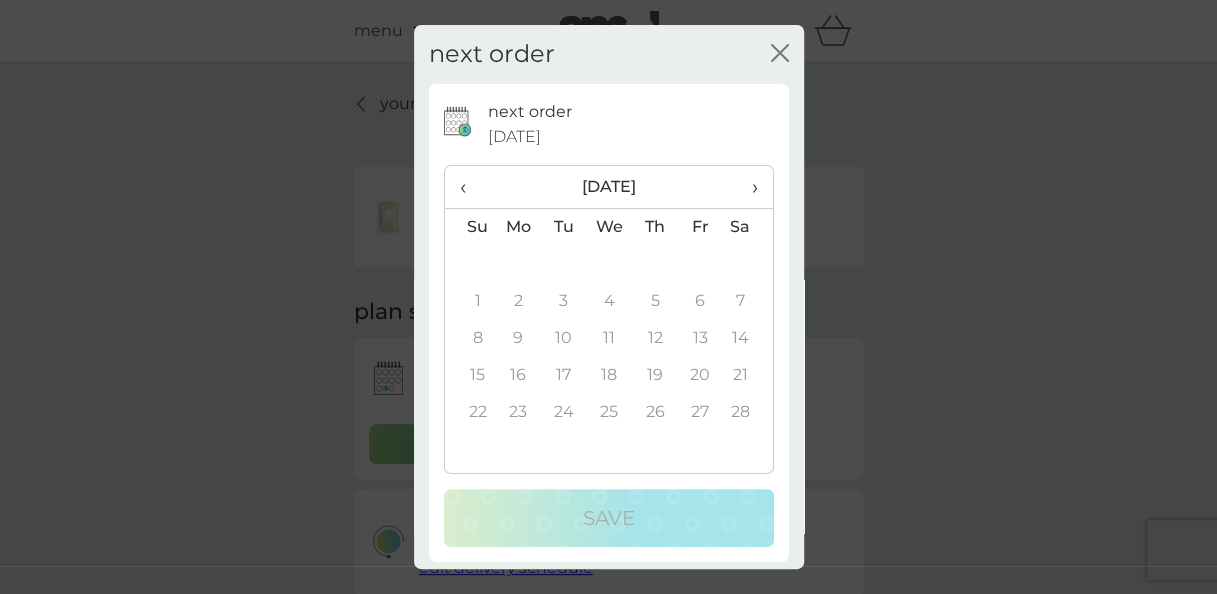 click on "›" at bounding box center (747, 187) 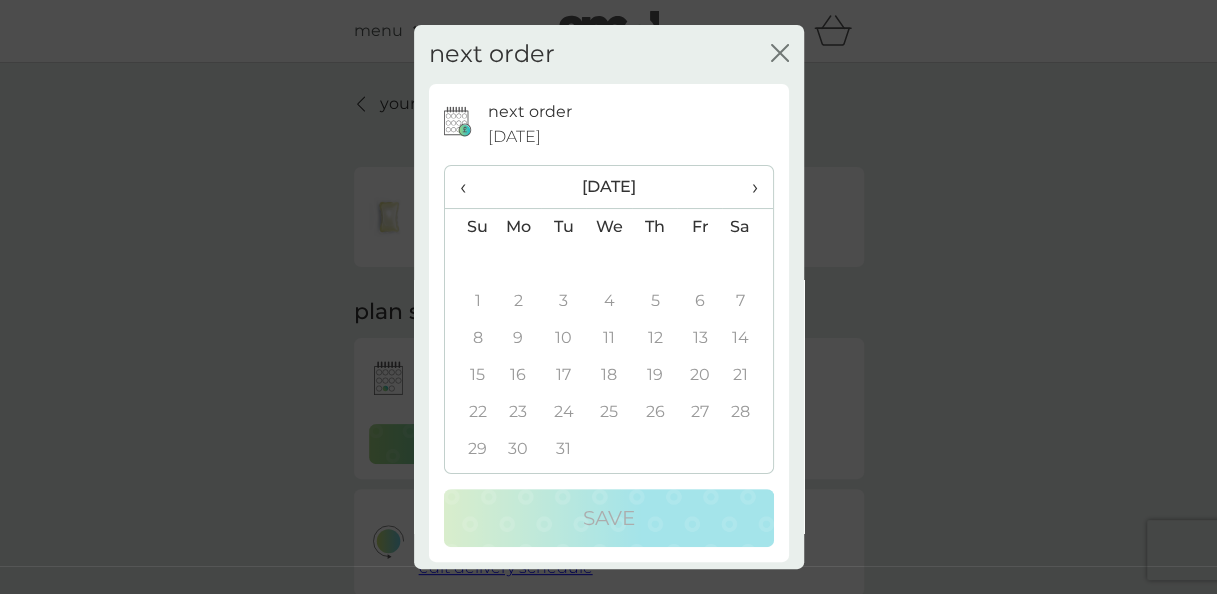 click on "›" at bounding box center [747, 187] 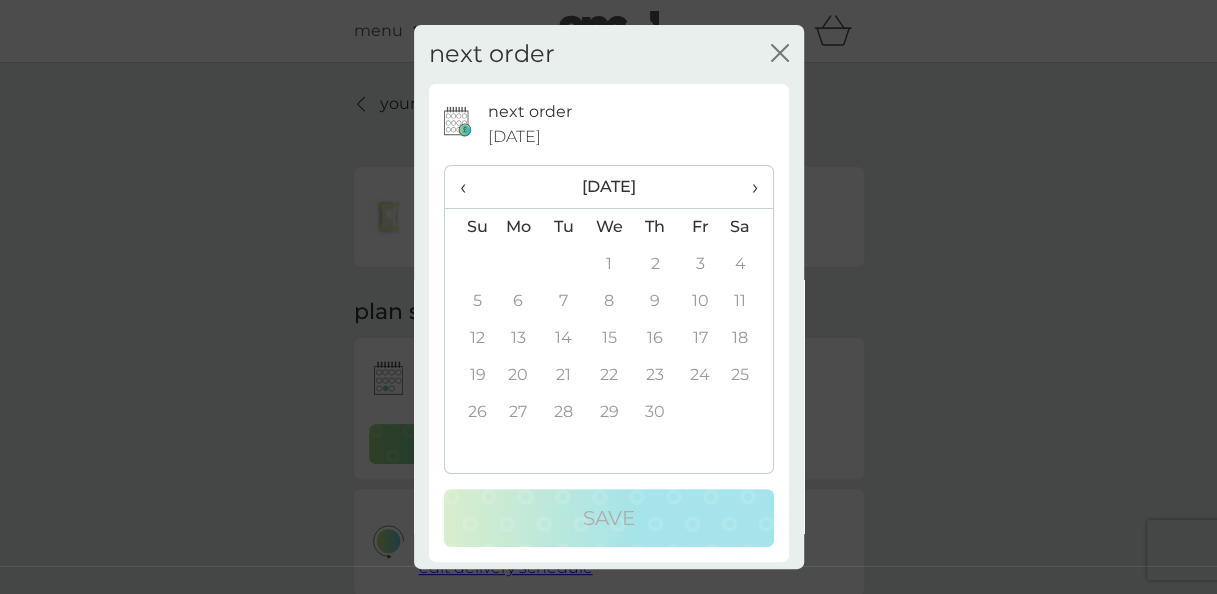 click on "›" at bounding box center [747, 187] 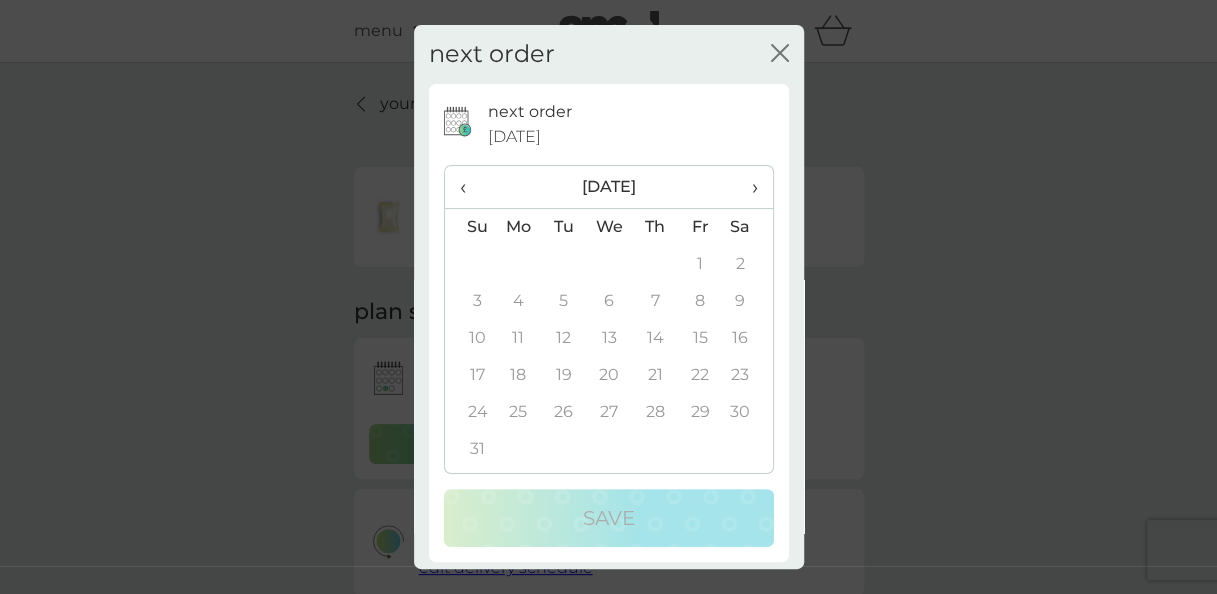 click on "›" at bounding box center (747, 187) 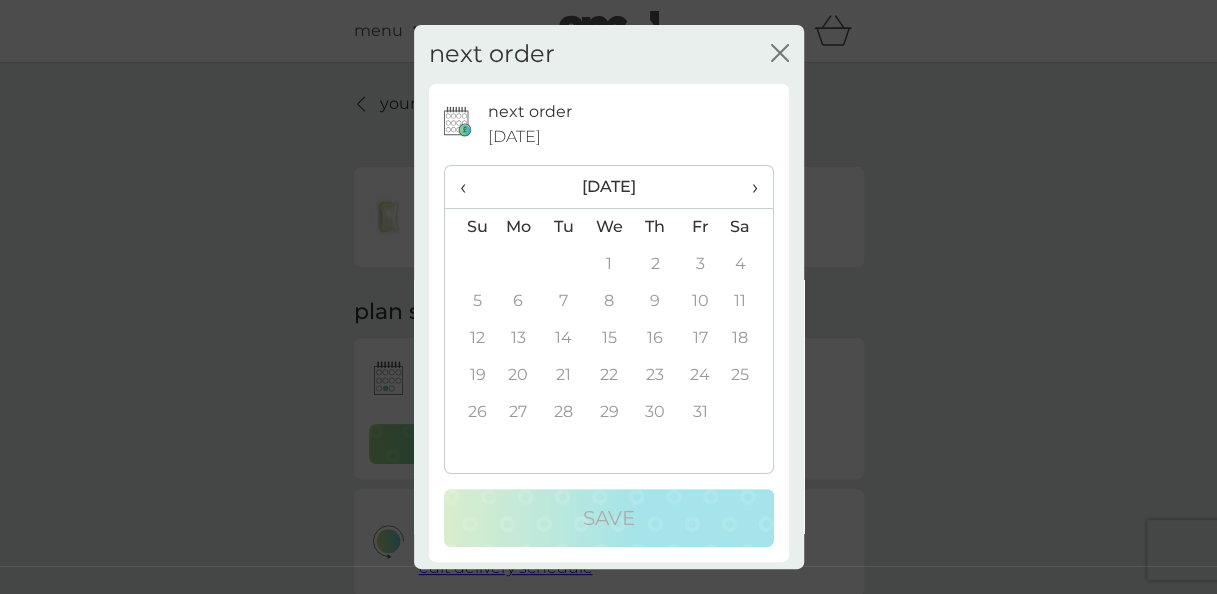 click on "›" at bounding box center [747, 187] 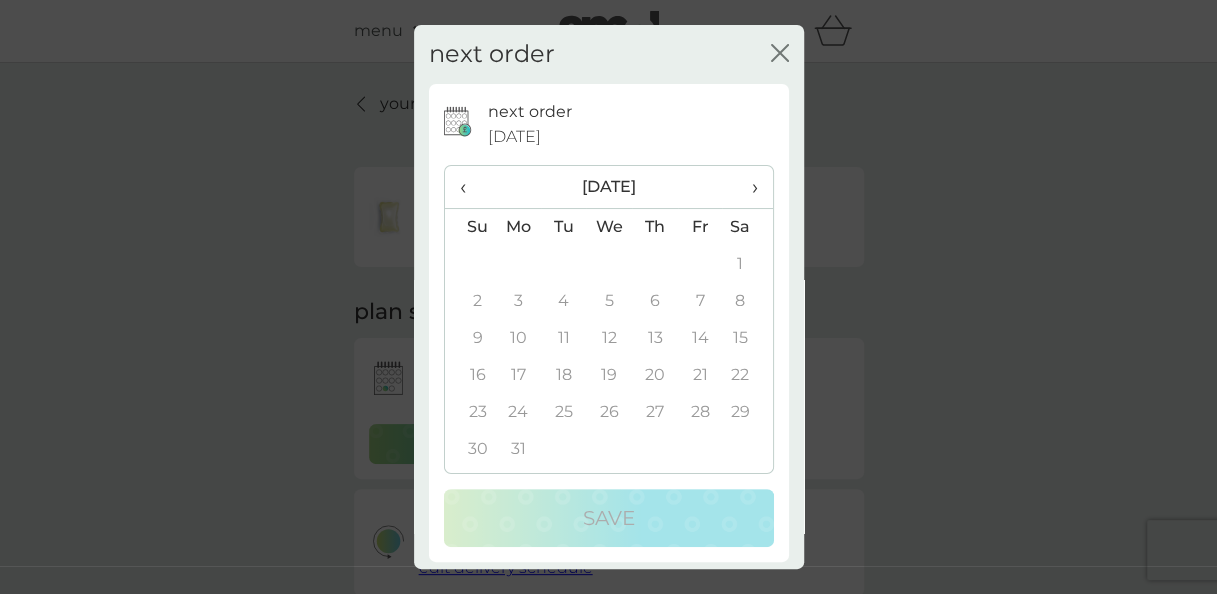 click on "›" at bounding box center (747, 187) 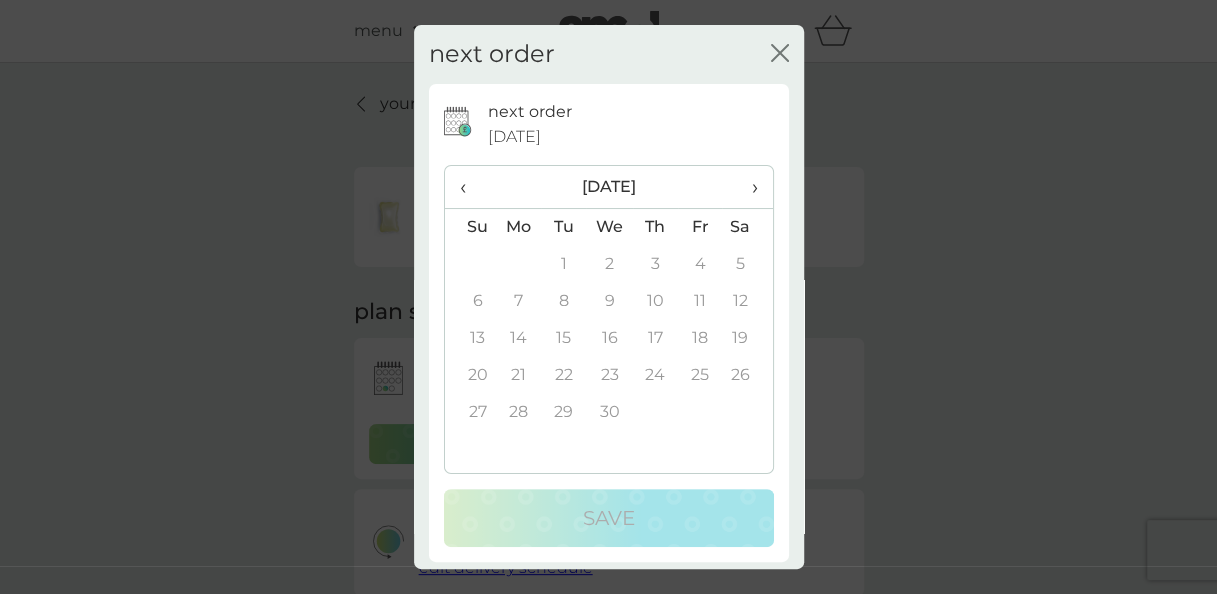 click on "›" at bounding box center (747, 187) 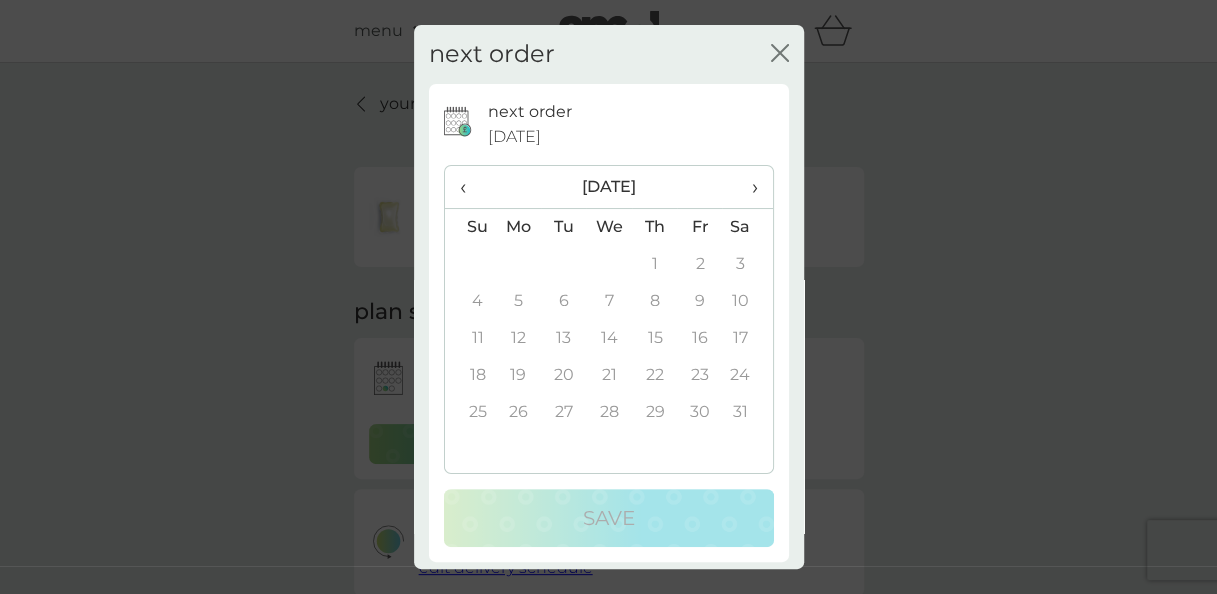 click on "›" at bounding box center (747, 187) 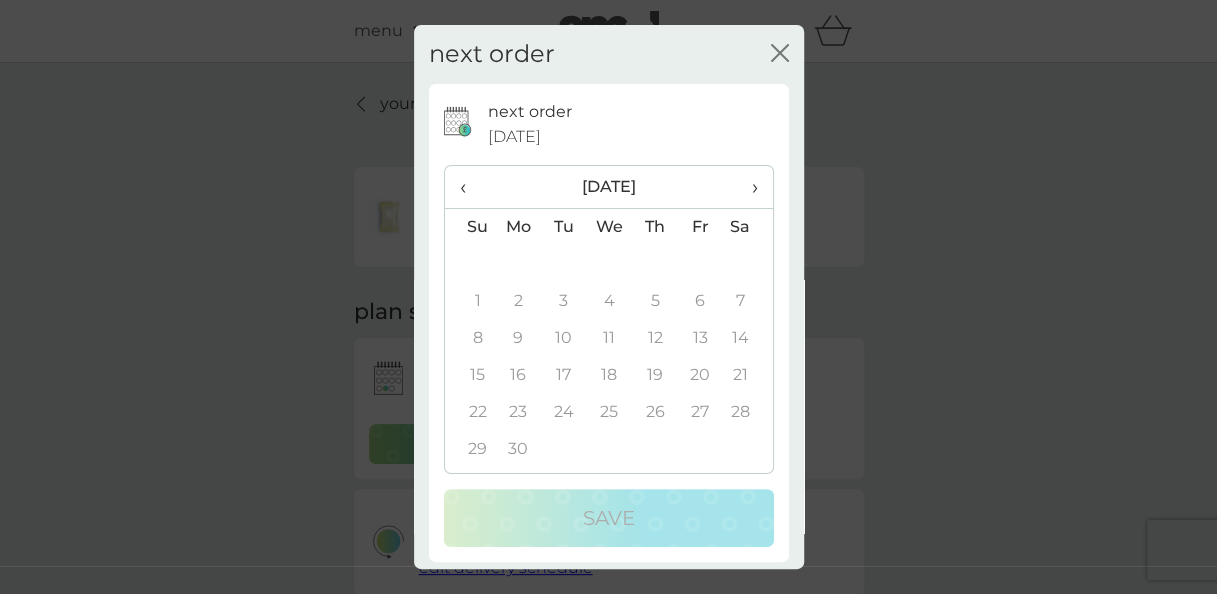 click on "›" at bounding box center (747, 187) 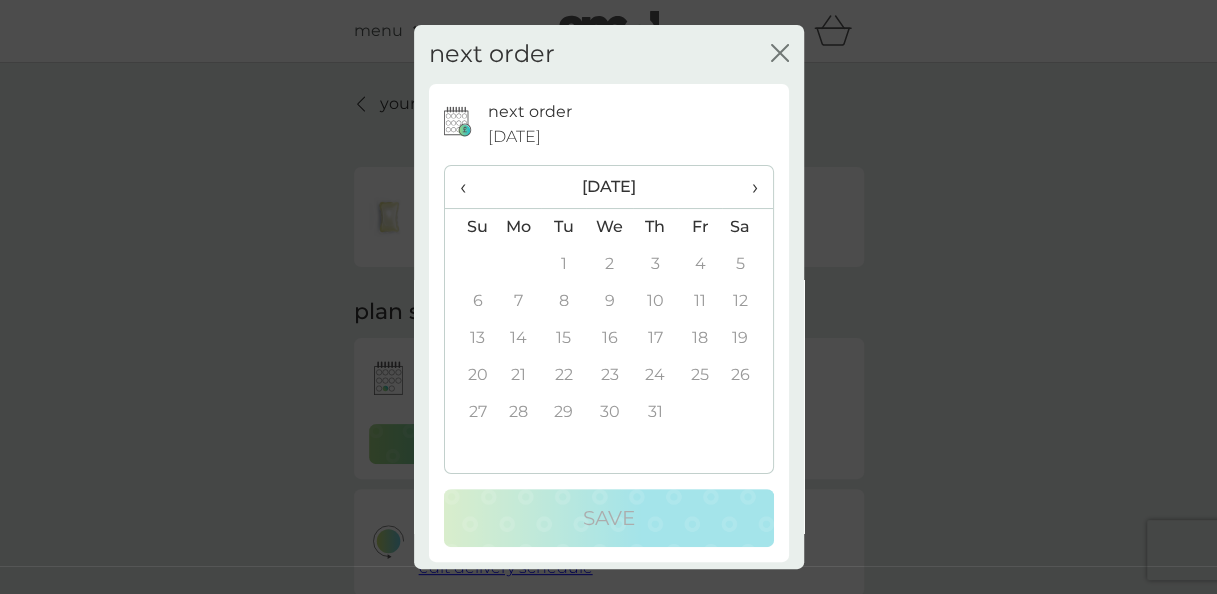 click on "2" at bounding box center (609, 264) 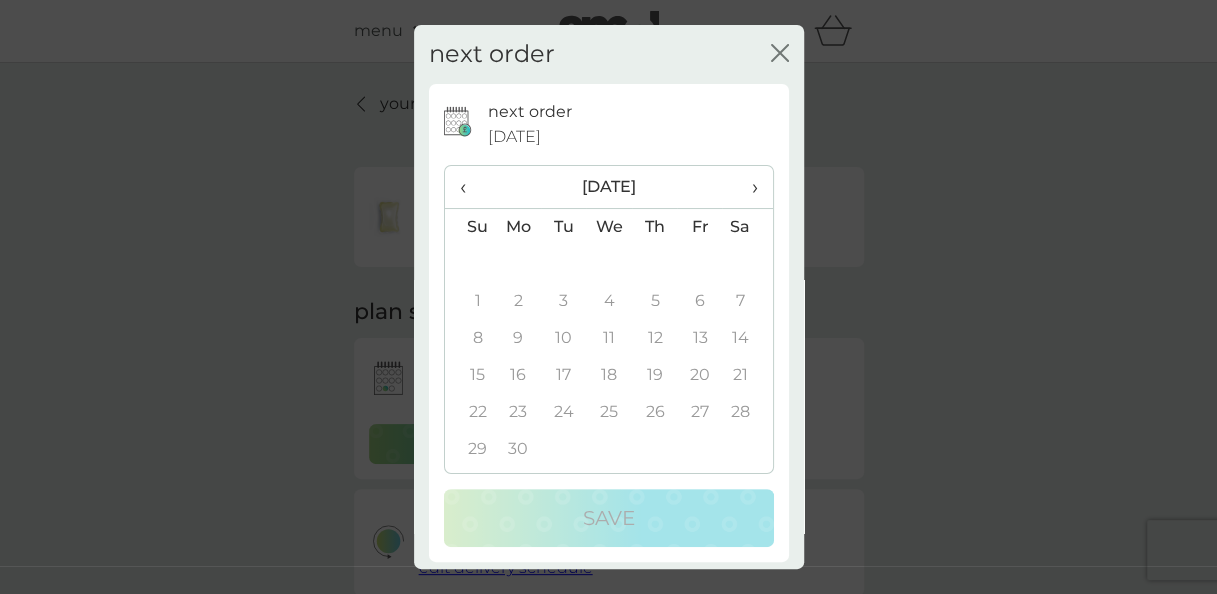 click on "‹" at bounding box center [470, 187] 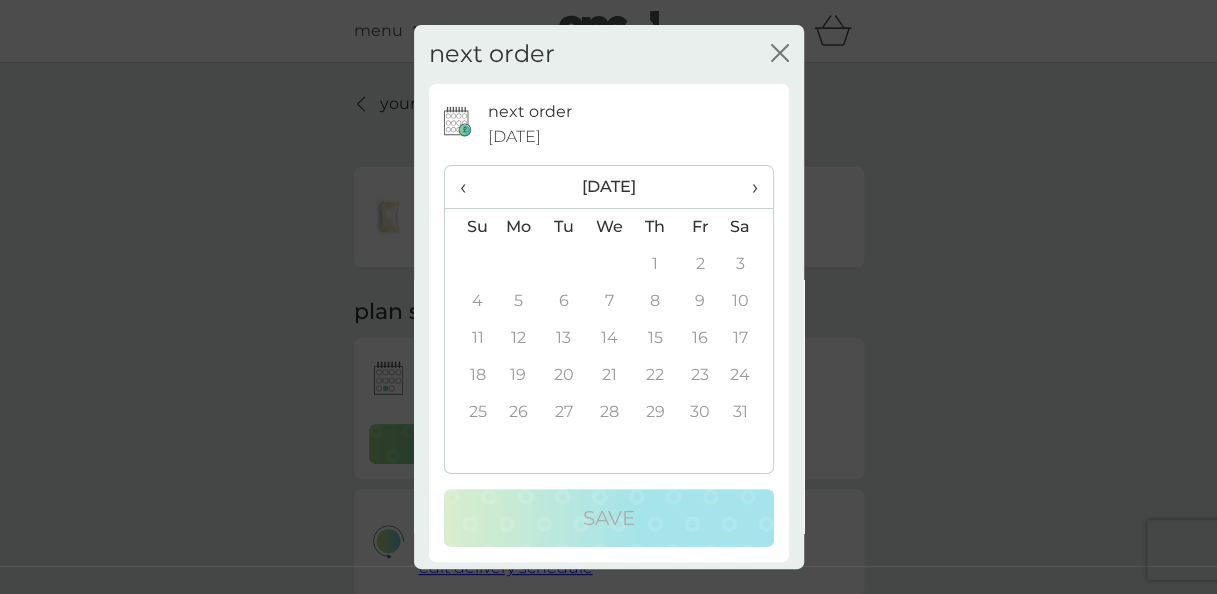 click on "‹" at bounding box center (470, 187) 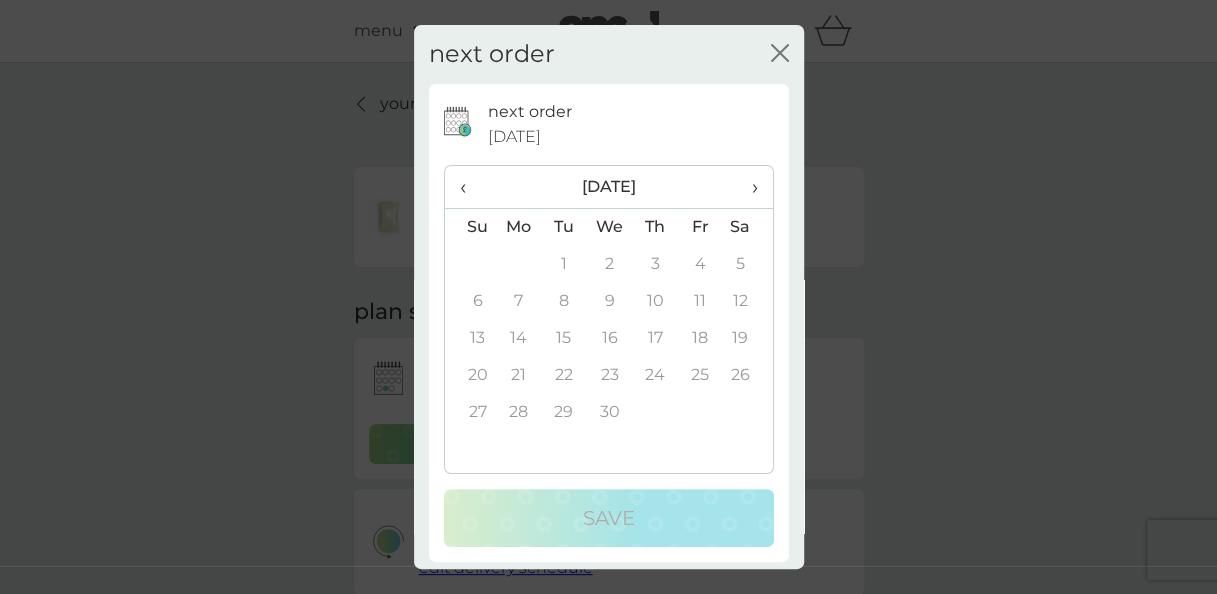 click on "‹" at bounding box center (470, 187) 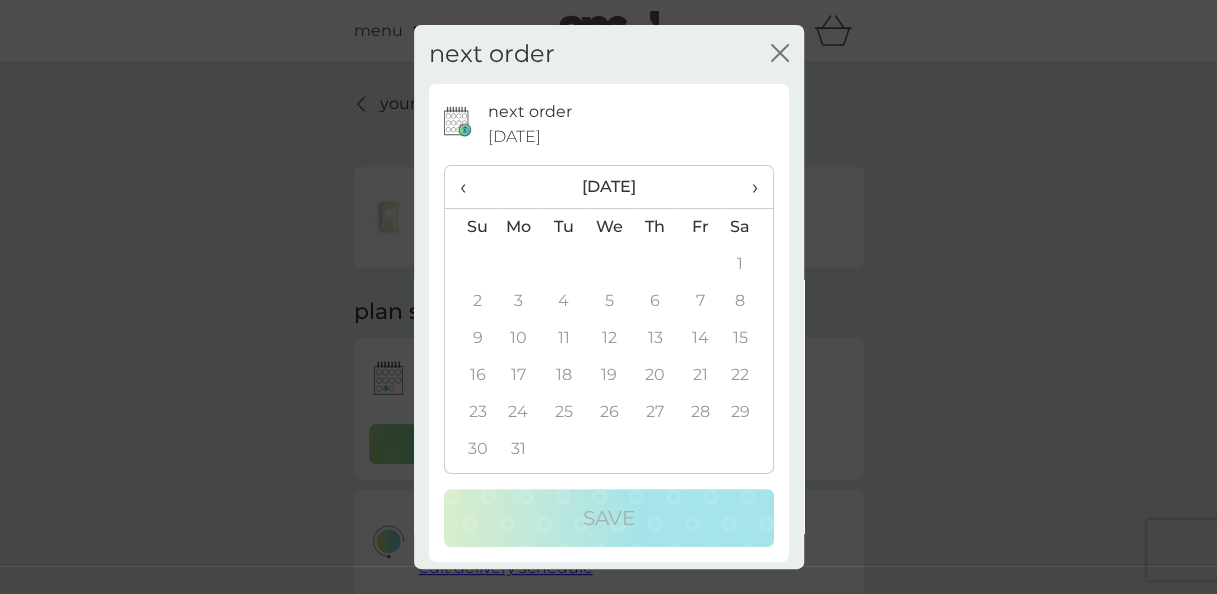 click on "‹" at bounding box center [470, 187] 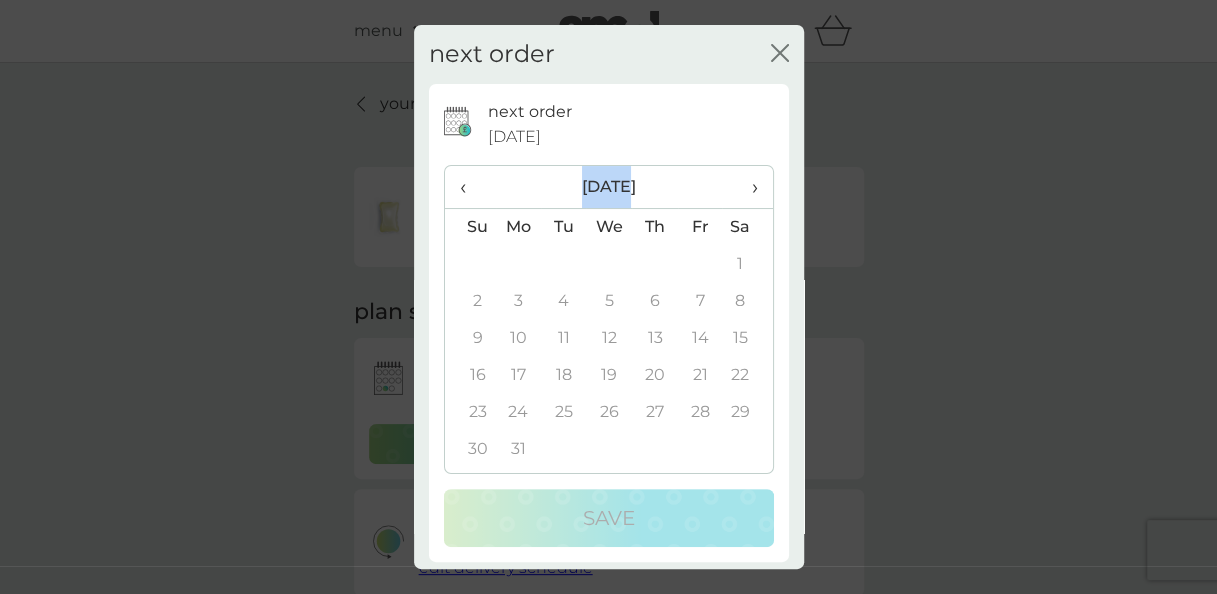 click on "‹" at bounding box center (470, 187) 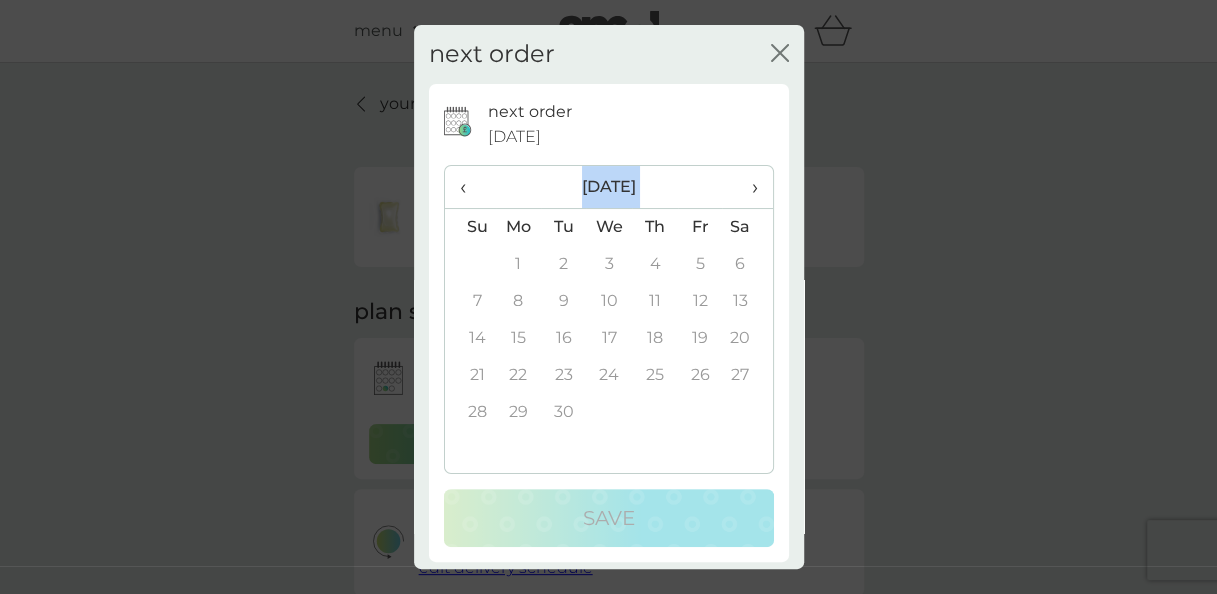 click on "‹" at bounding box center [470, 187] 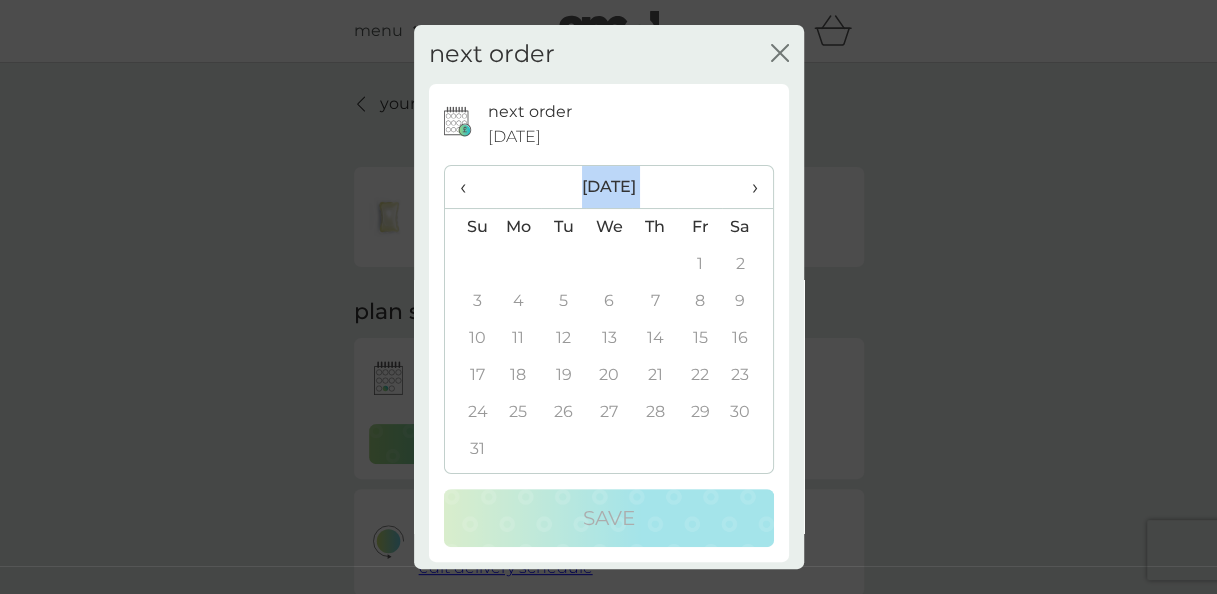 click on "‹" at bounding box center [470, 187] 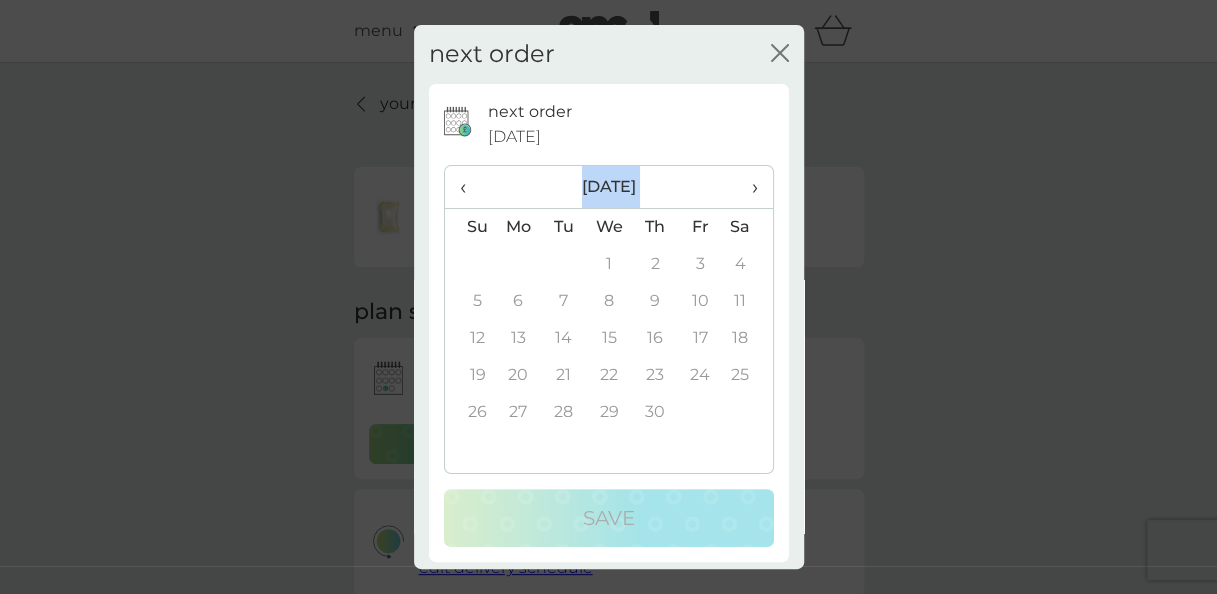 click on "‹" at bounding box center (470, 187) 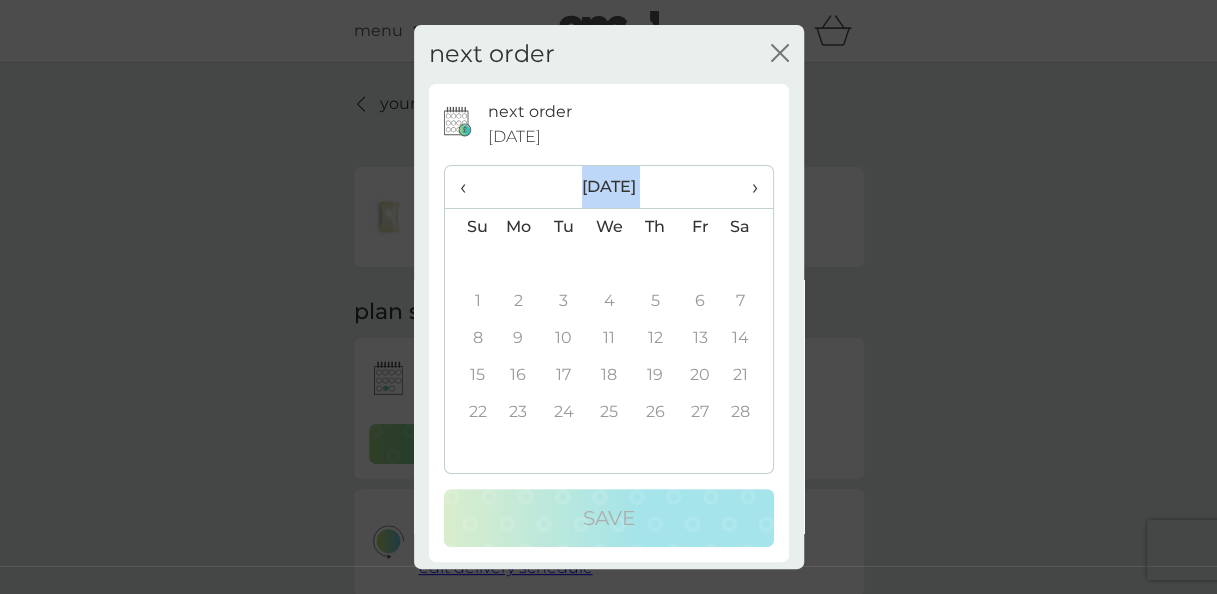 click on "‹" at bounding box center [470, 187] 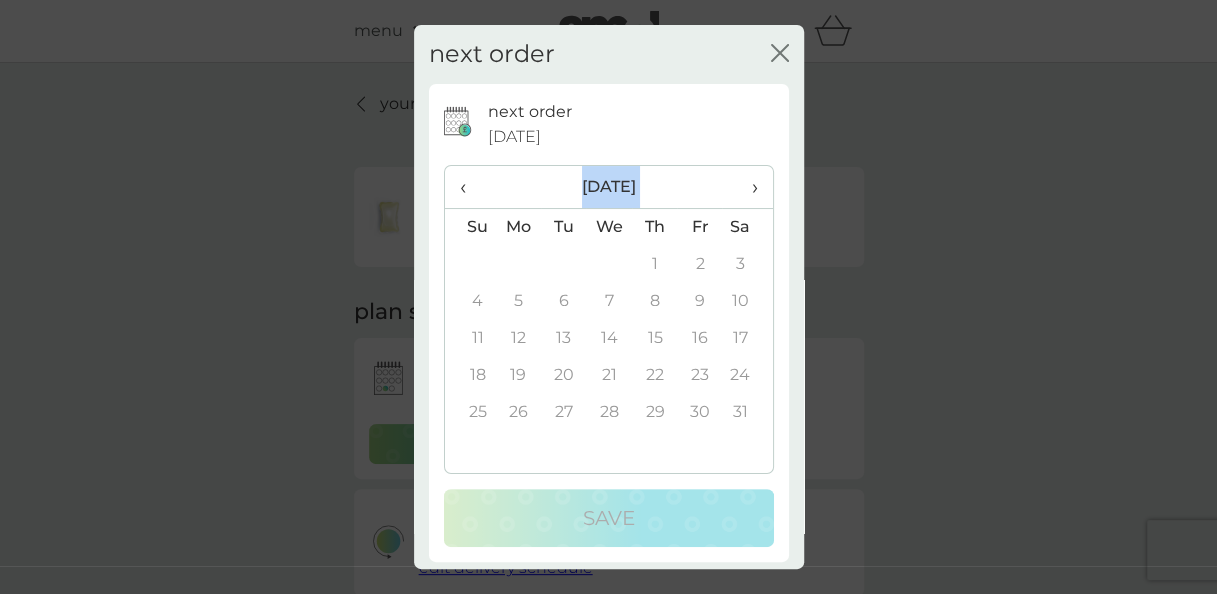 click on "‹" at bounding box center (470, 187) 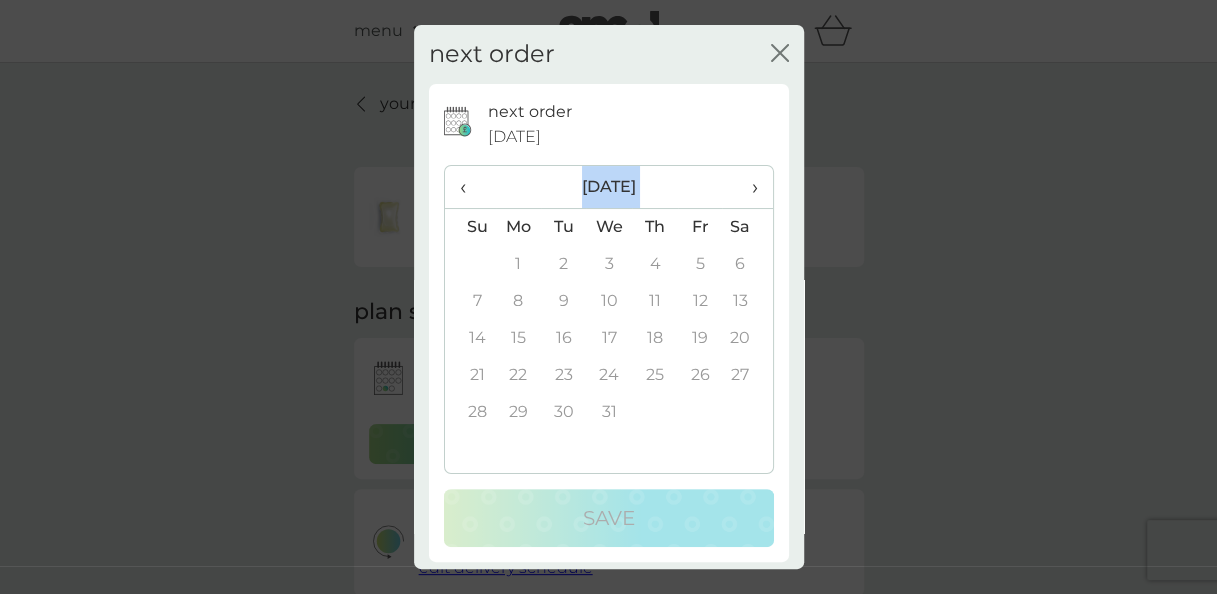 click on "‹" at bounding box center [470, 187] 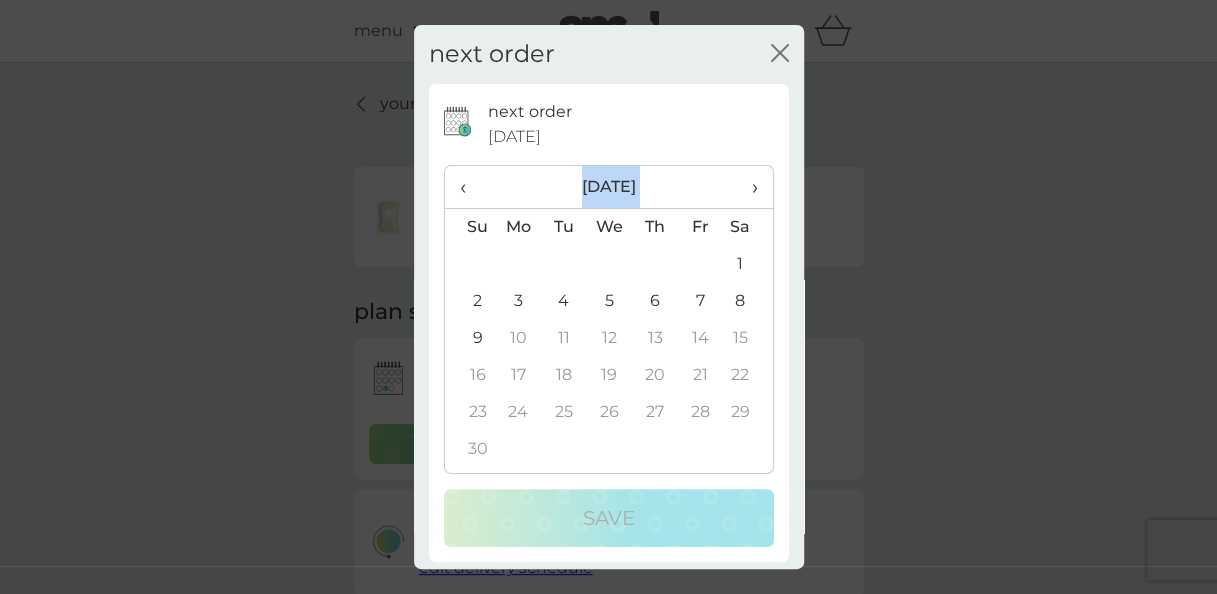 click on "‹" at bounding box center (470, 187) 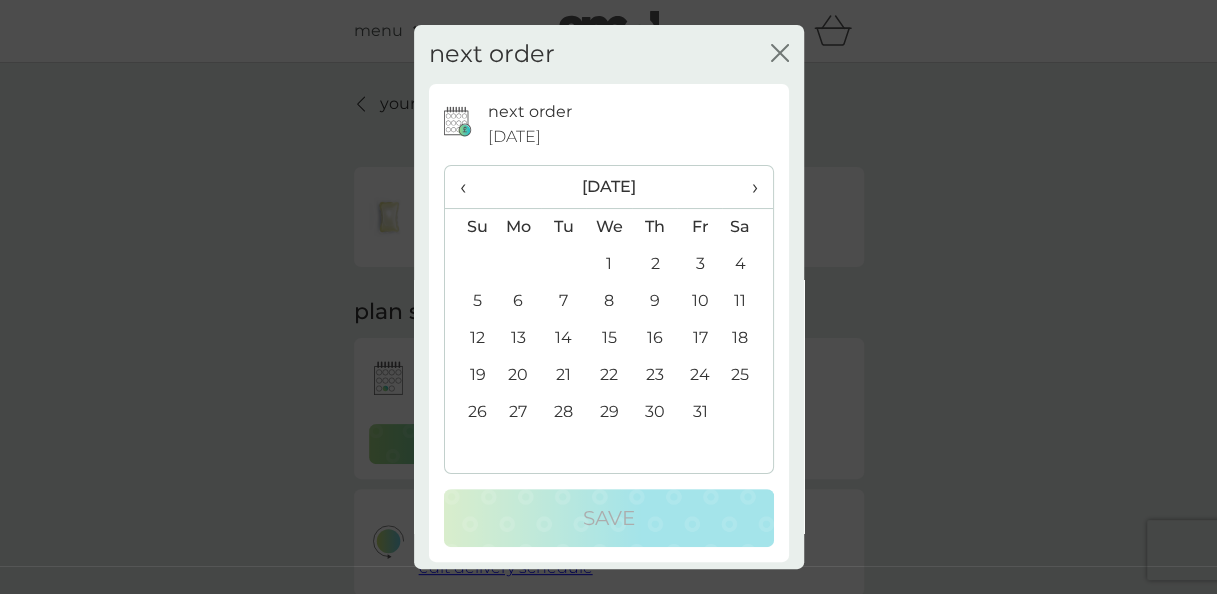 click on "31" at bounding box center (699, 412) 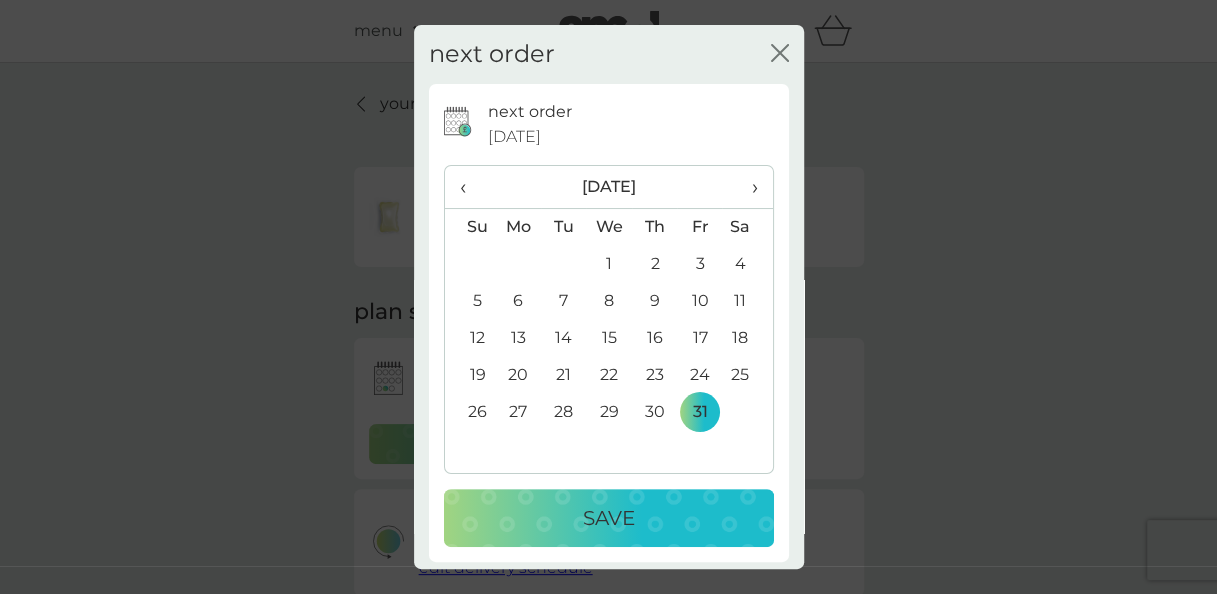 click on "Save" at bounding box center (609, 518) 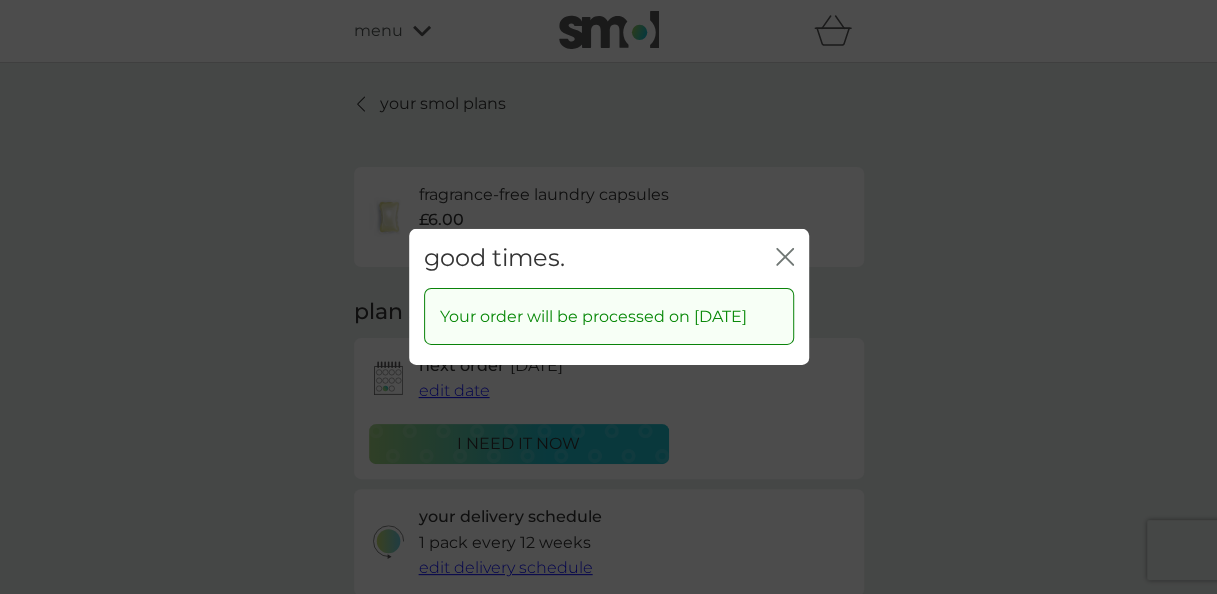 click on "close" 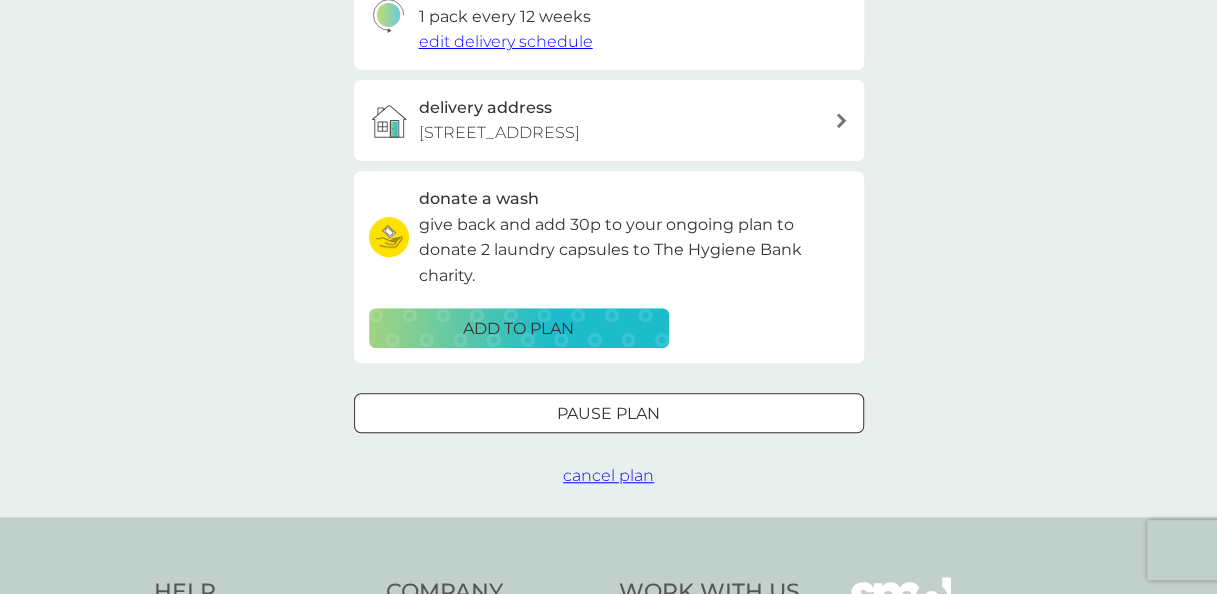 scroll, scrollTop: 528, scrollLeft: 0, axis: vertical 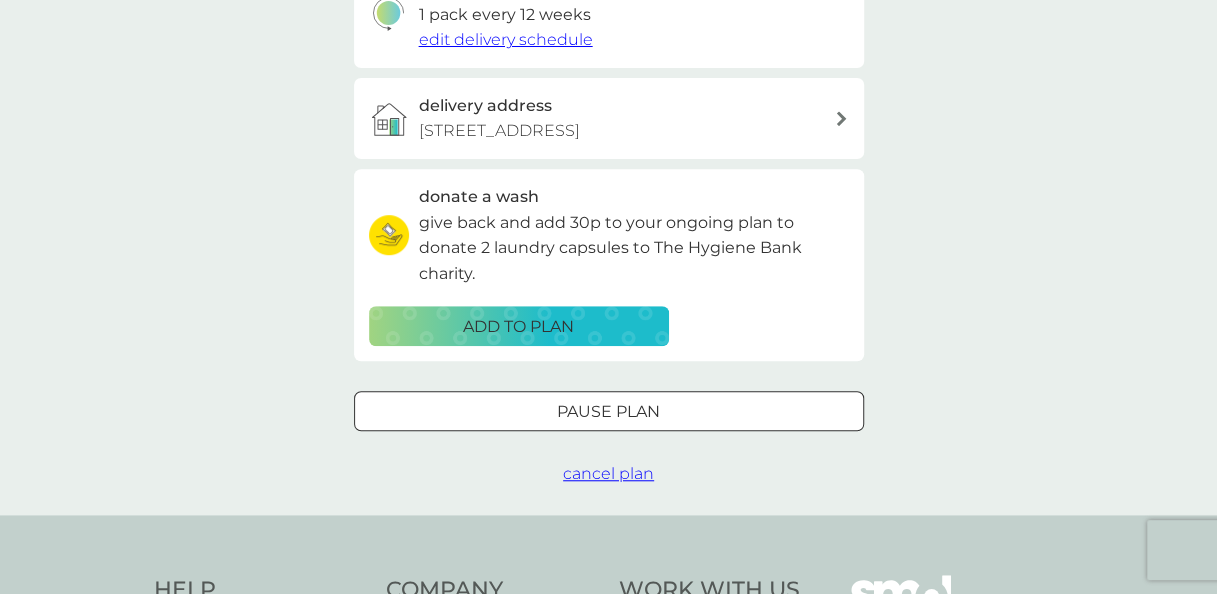 click on "cancel plan" at bounding box center (608, 473) 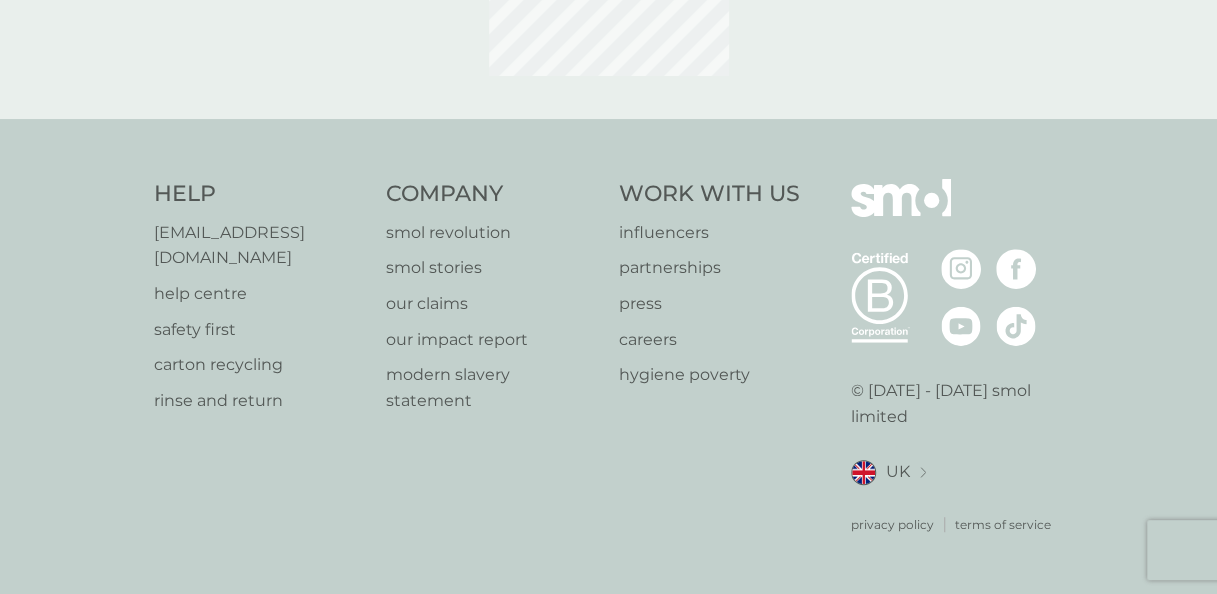 scroll, scrollTop: 0, scrollLeft: 0, axis: both 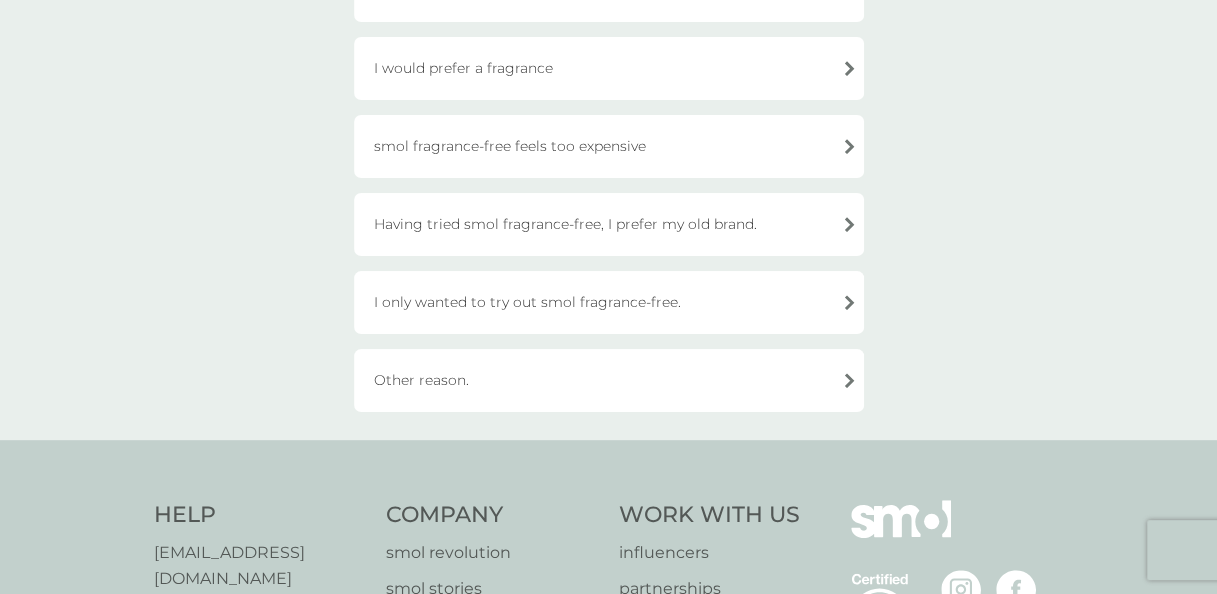 click on "Other reason." at bounding box center [609, 380] 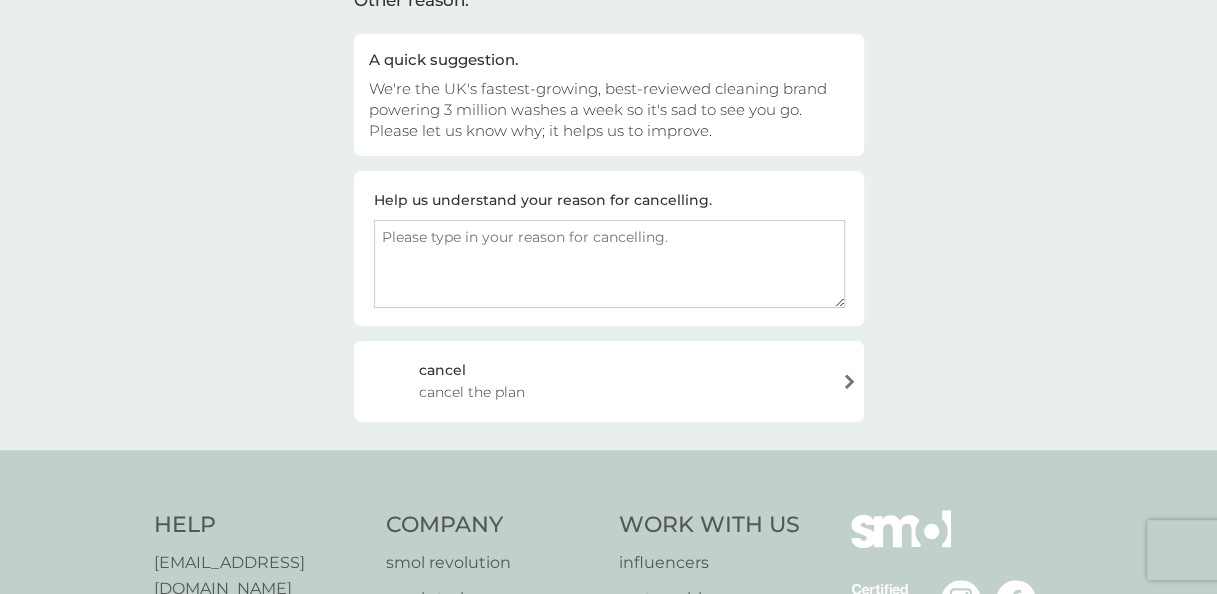 scroll, scrollTop: 174, scrollLeft: 0, axis: vertical 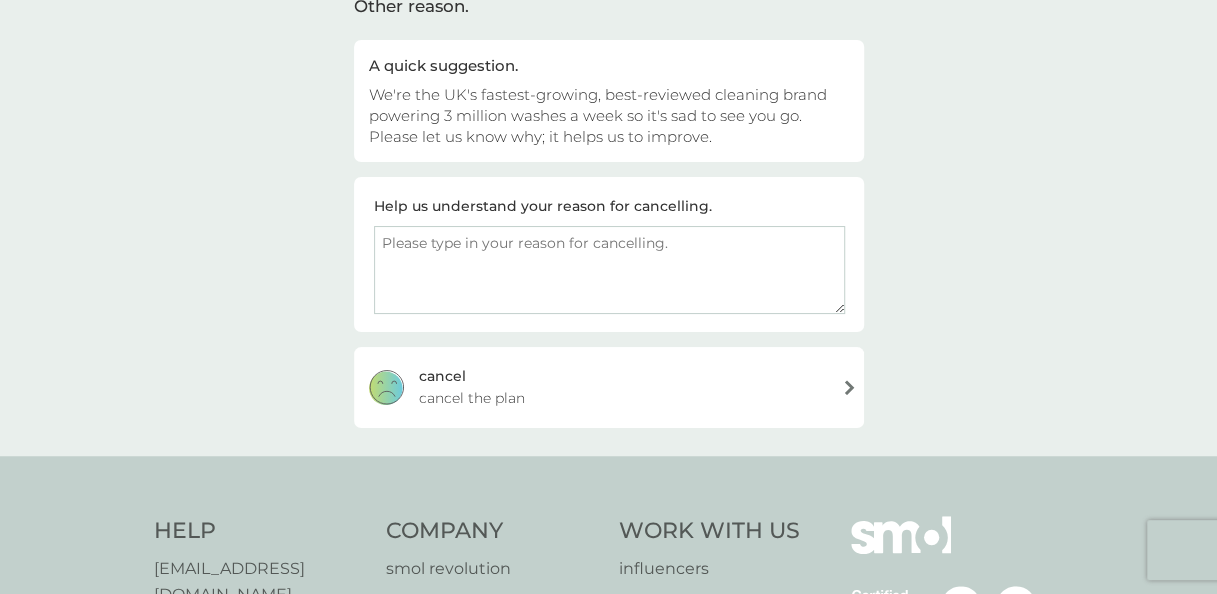 click at bounding box center (609, 270) 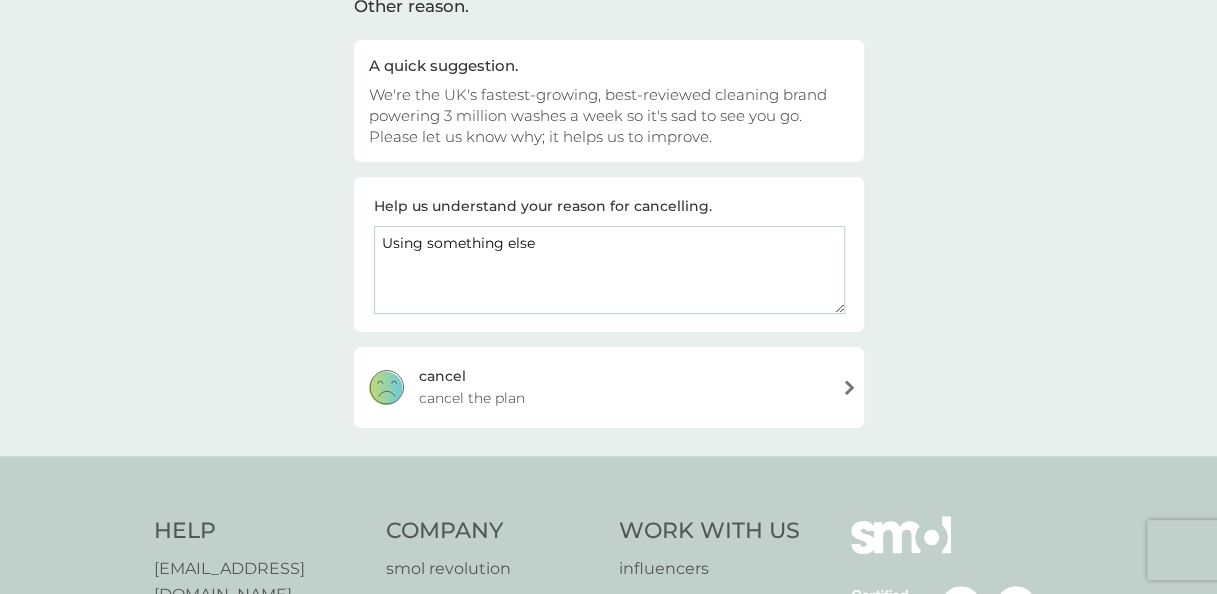 type on "Using something else" 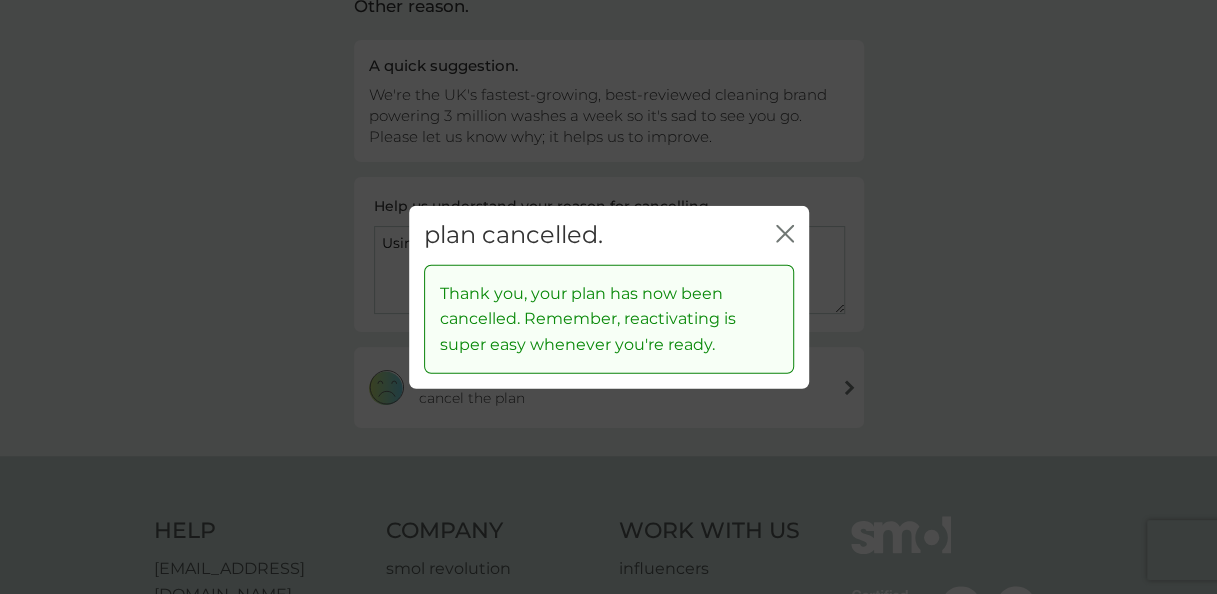 click 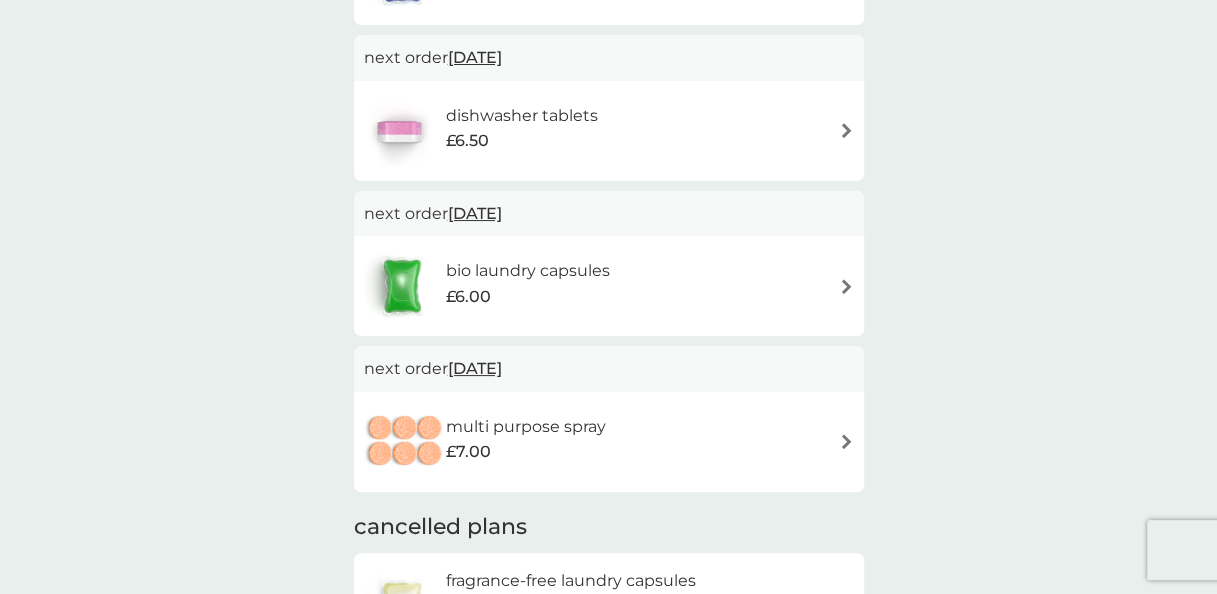 scroll, scrollTop: 362, scrollLeft: 0, axis: vertical 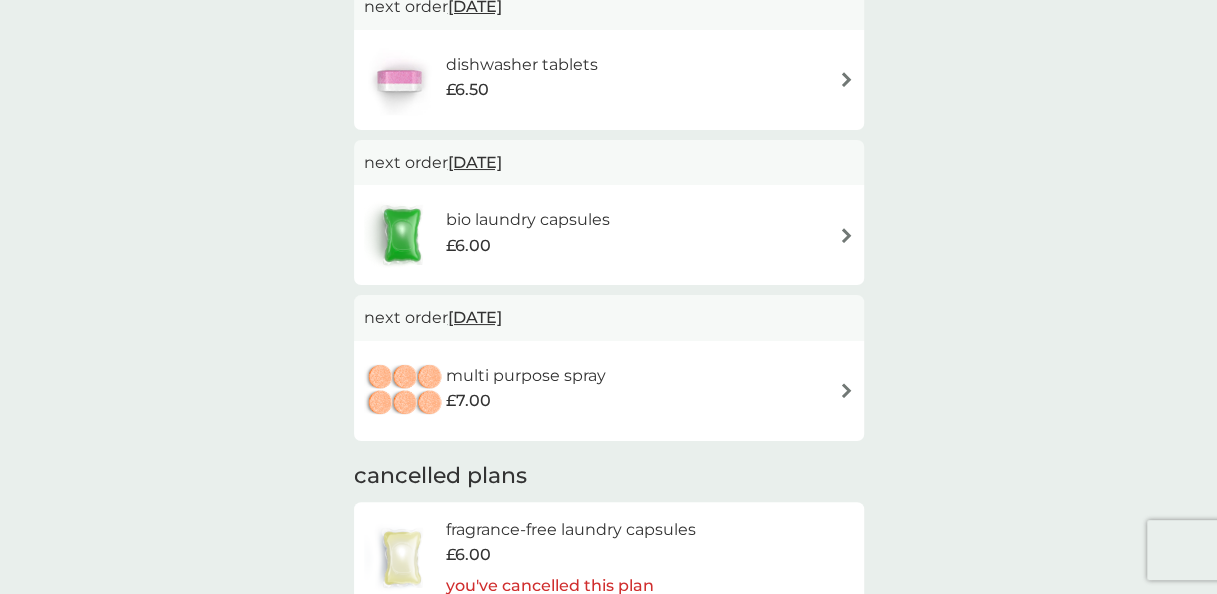 click on "19 Jul 2025" at bounding box center (475, 317) 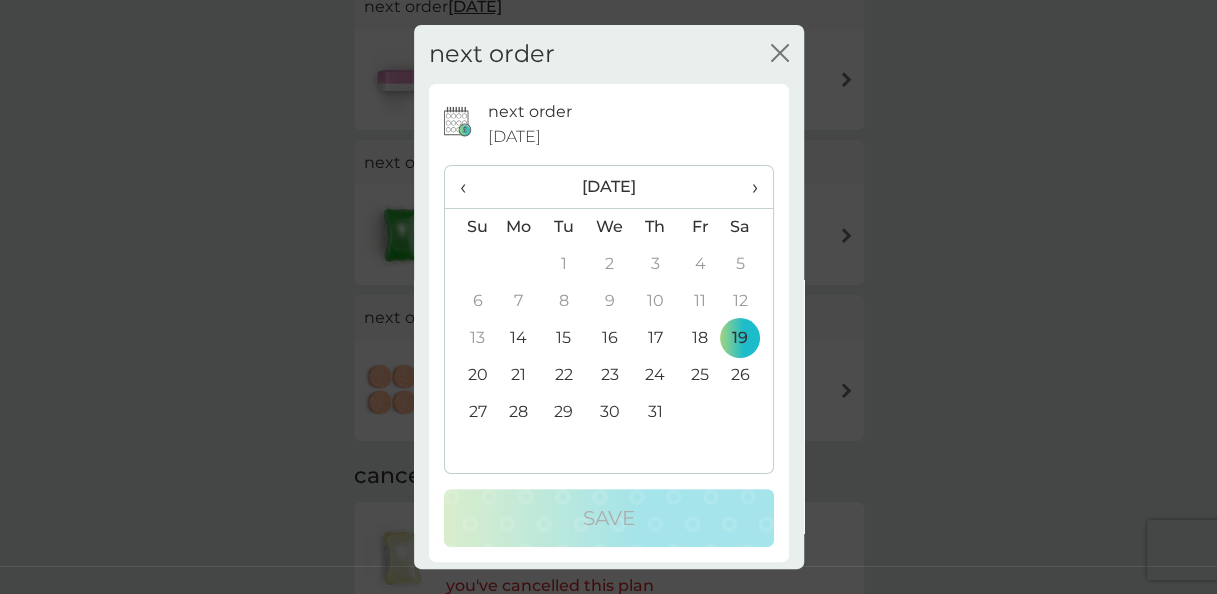 click on "›" at bounding box center (747, 187) 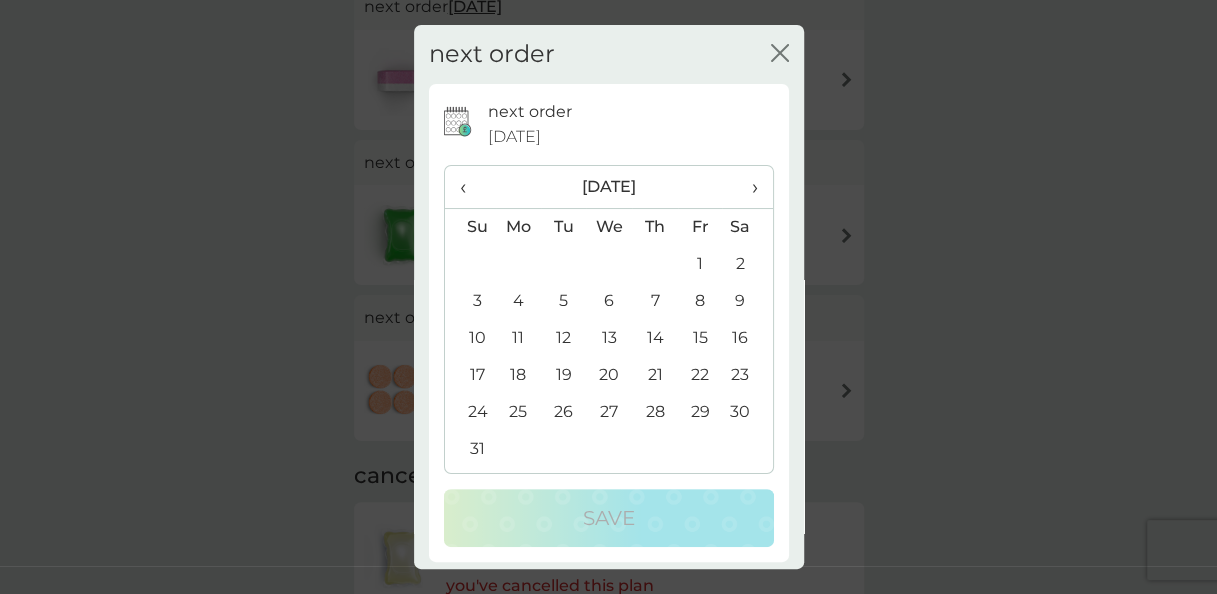 click on "›" at bounding box center [747, 187] 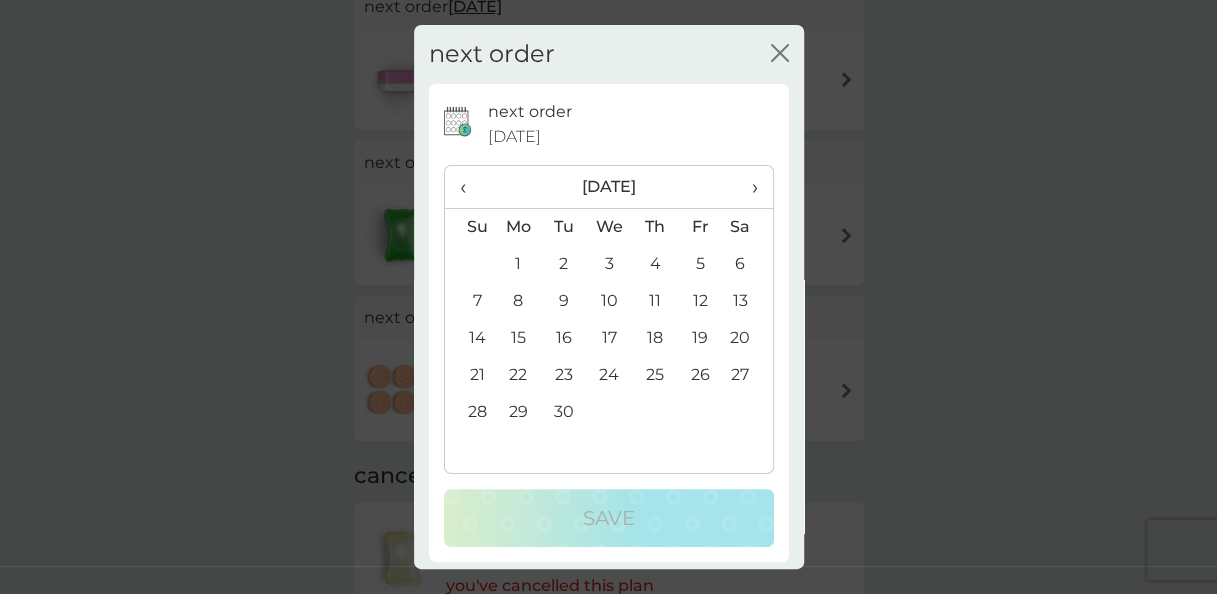click on "›" at bounding box center [747, 187] 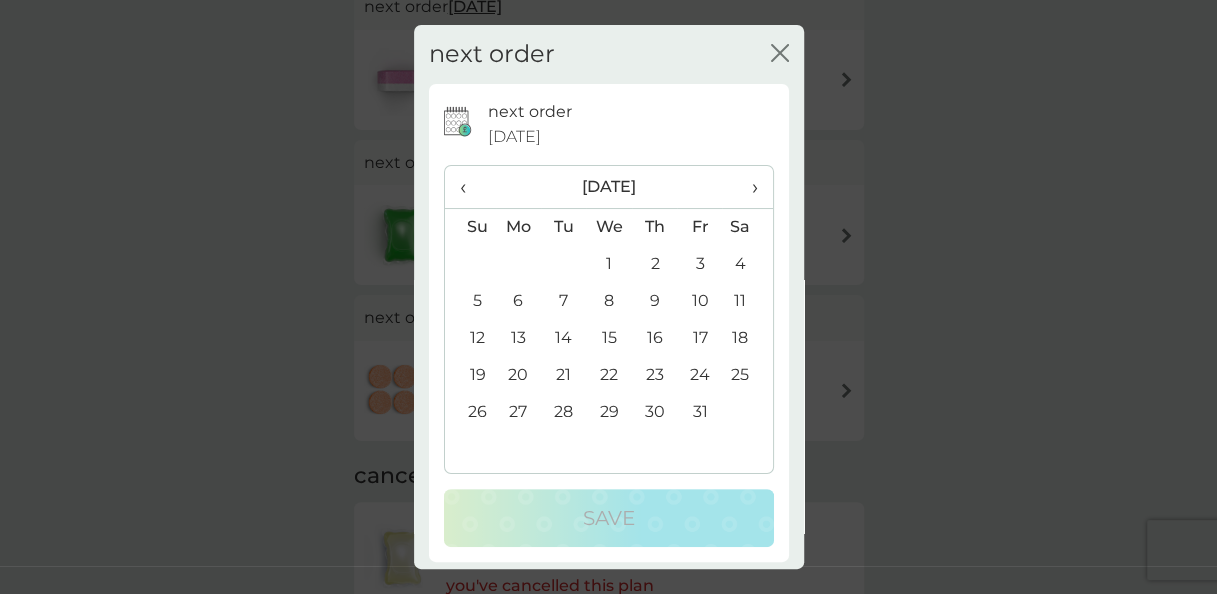 click on "31" at bounding box center (699, 412) 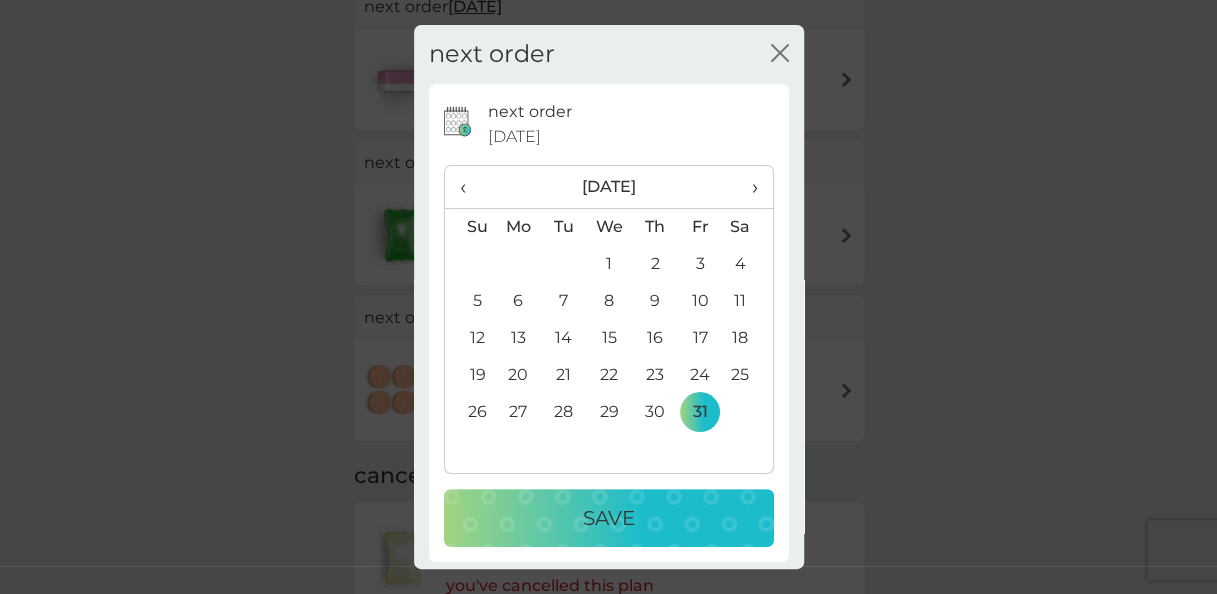 click on "Save" at bounding box center [609, 518] 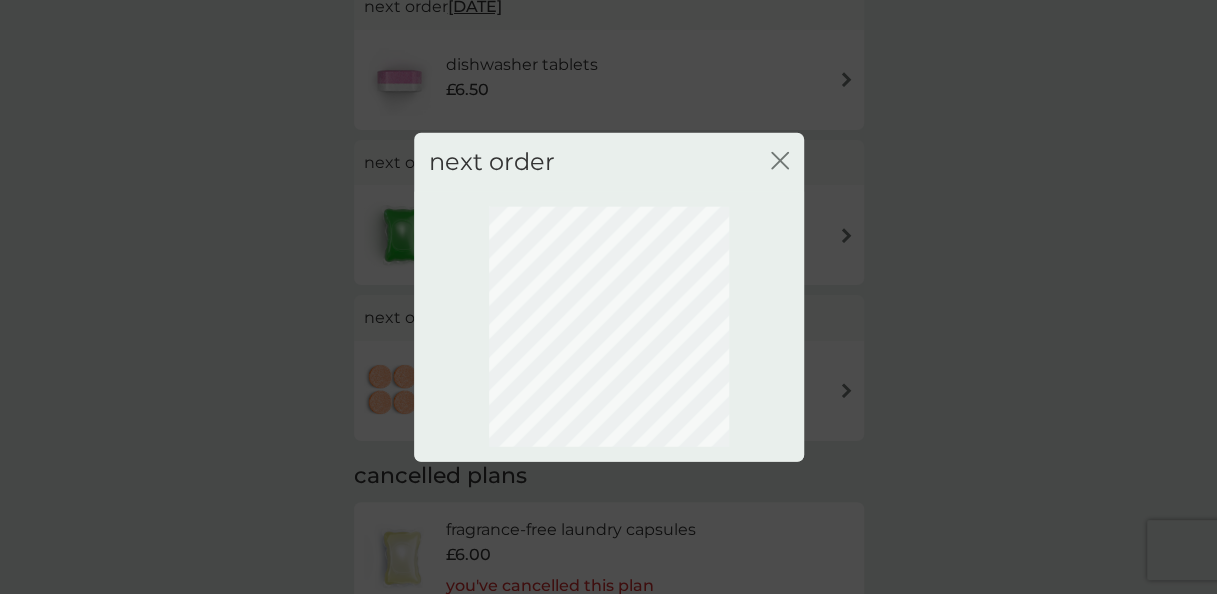 scroll, scrollTop: 244, scrollLeft: 0, axis: vertical 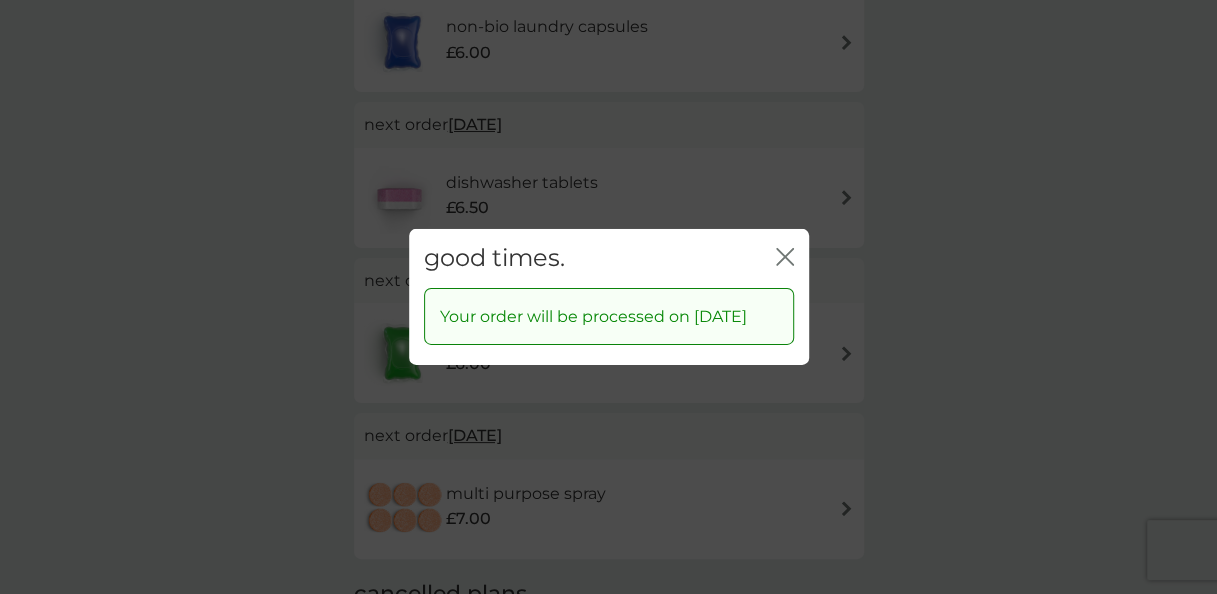 click 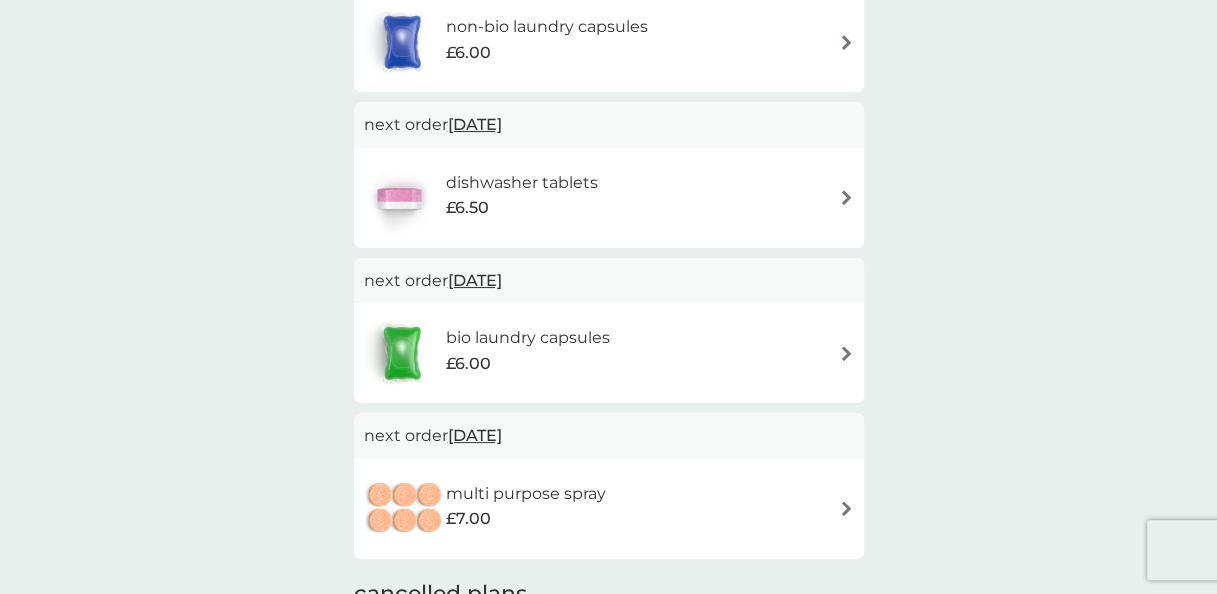 click at bounding box center (846, 508) 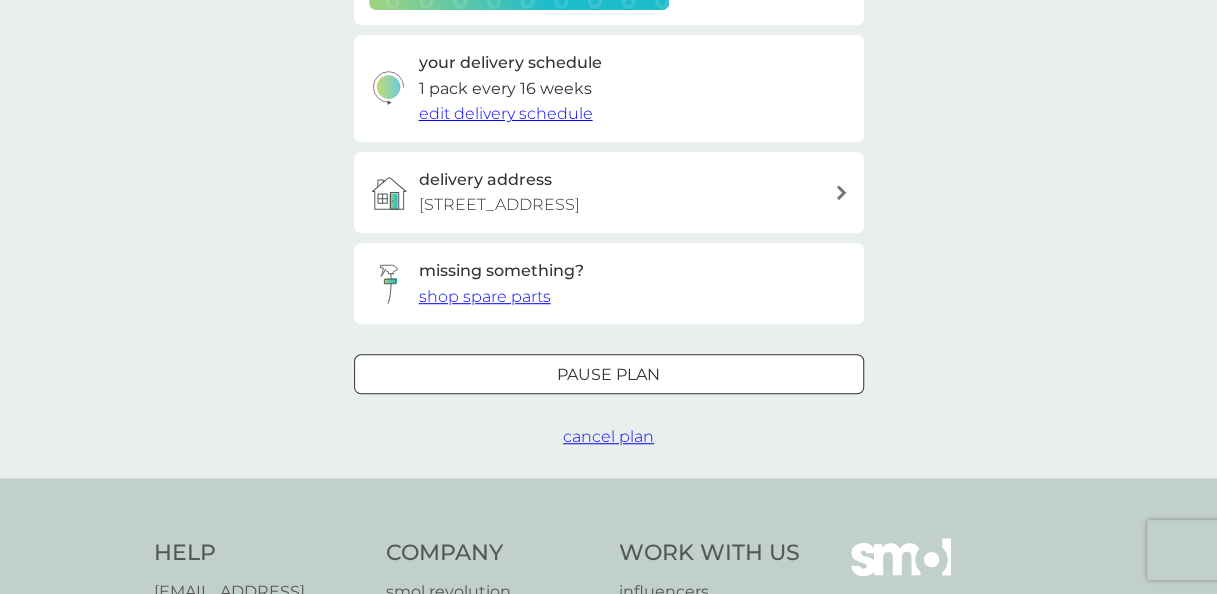 scroll, scrollTop: 459, scrollLeft: 0, axis: vertical 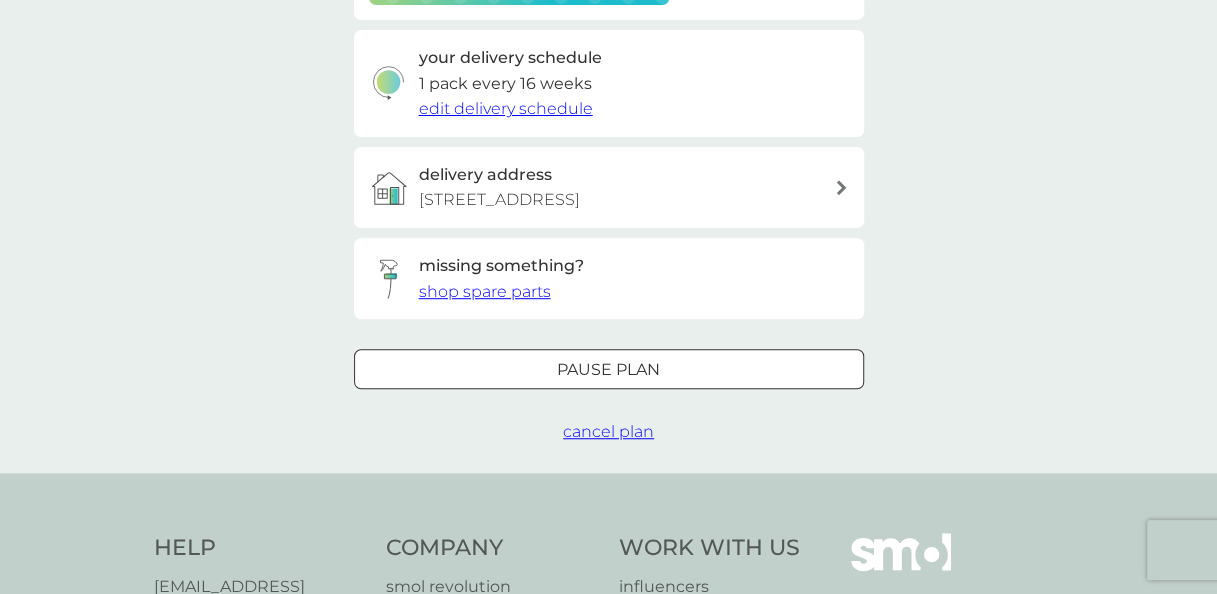 click on "cancel plan" at bounding box center [608, 431] 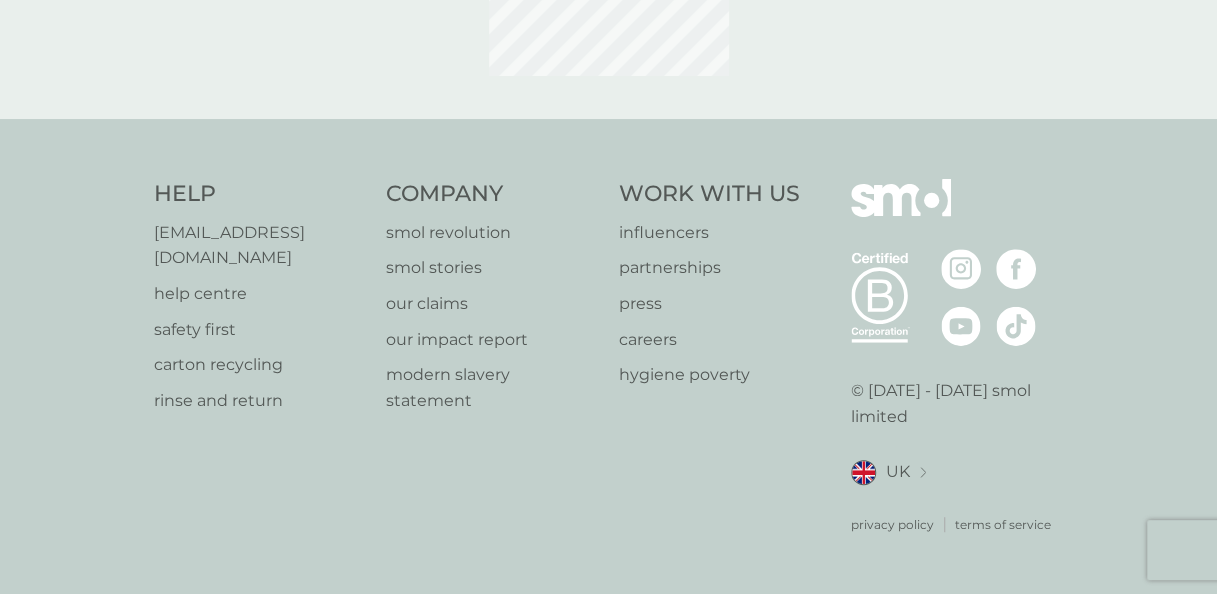 scroll, scrollTop: 0, scrollLeft: 0, axis: both 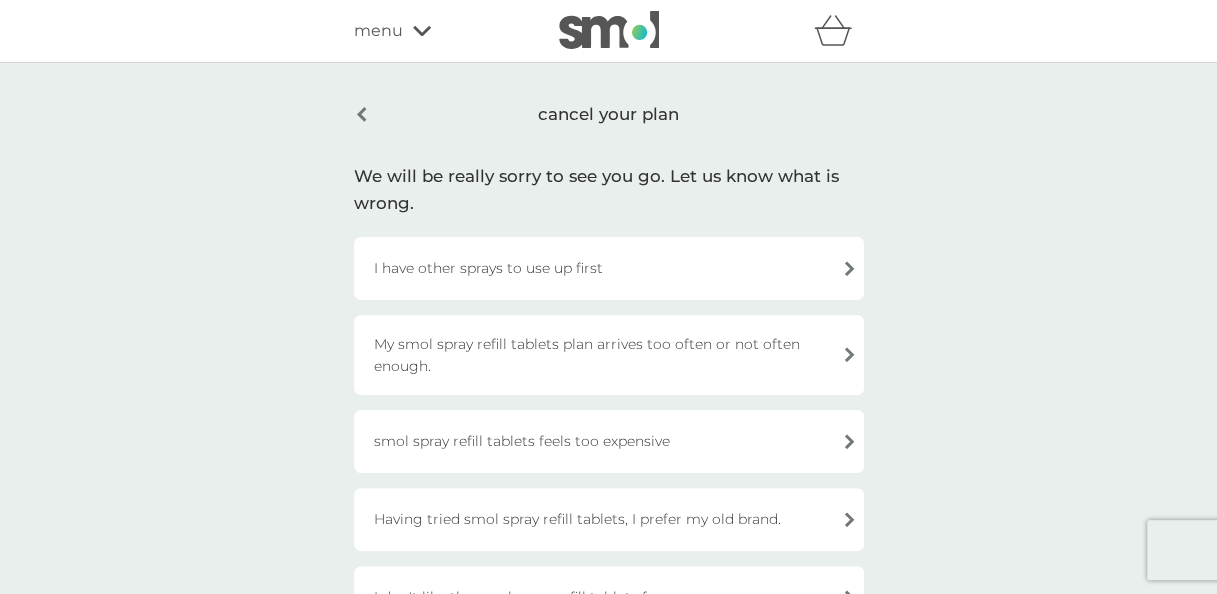 click on "I have other sprays to use up first" at bounding box center [609, 268] 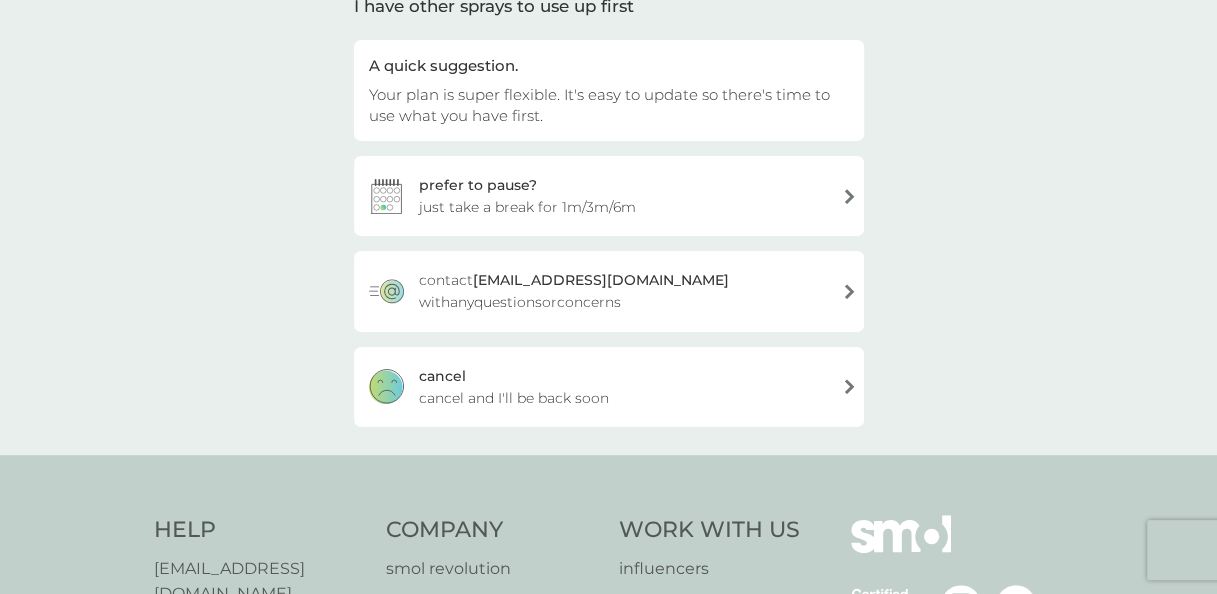scroll, scrollTop: 202, scrollLeft: 0, axis: vertical 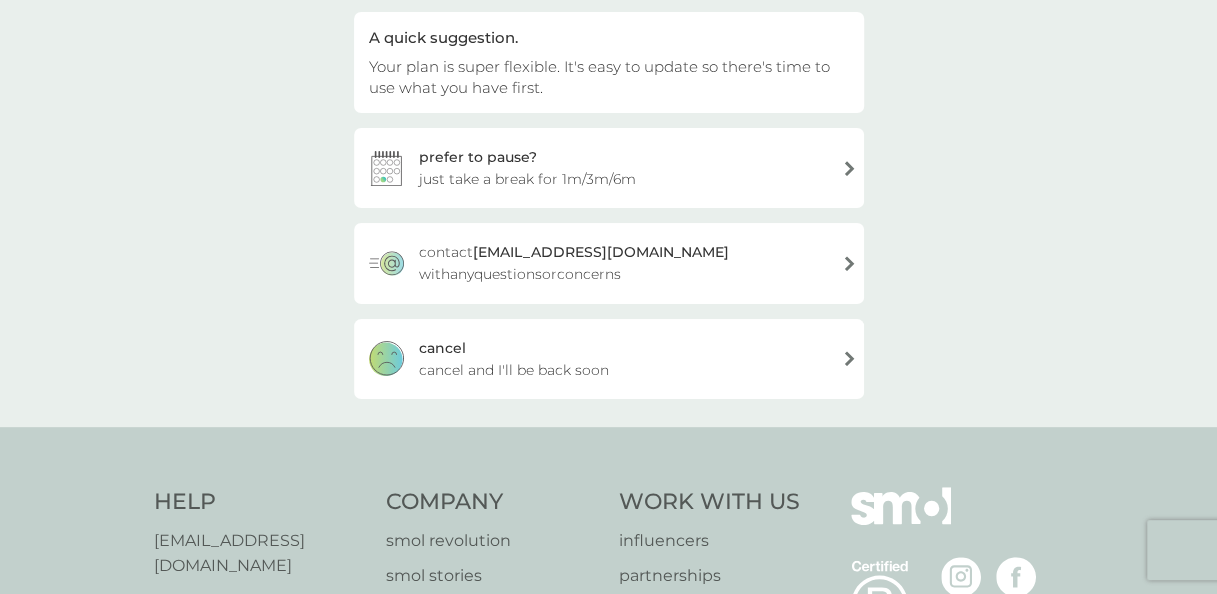 click on "cancel cancel and I'll be back soon" at bounding box center [609, 359] 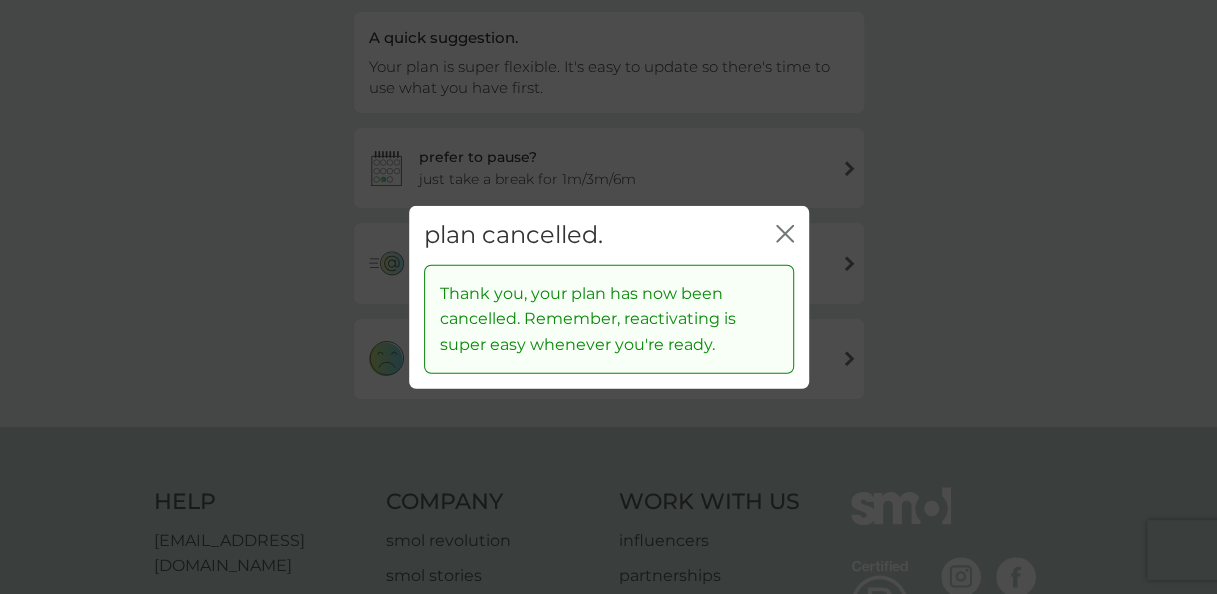 click 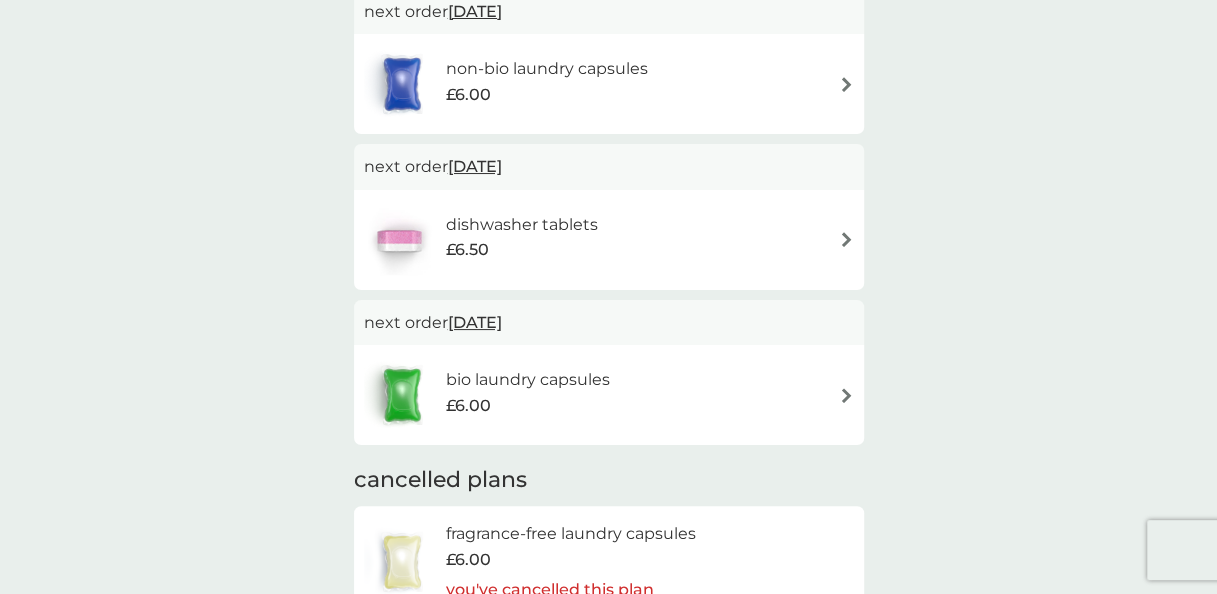 scroll, scrollTop: 0, scrollLeft: 0, axis: both 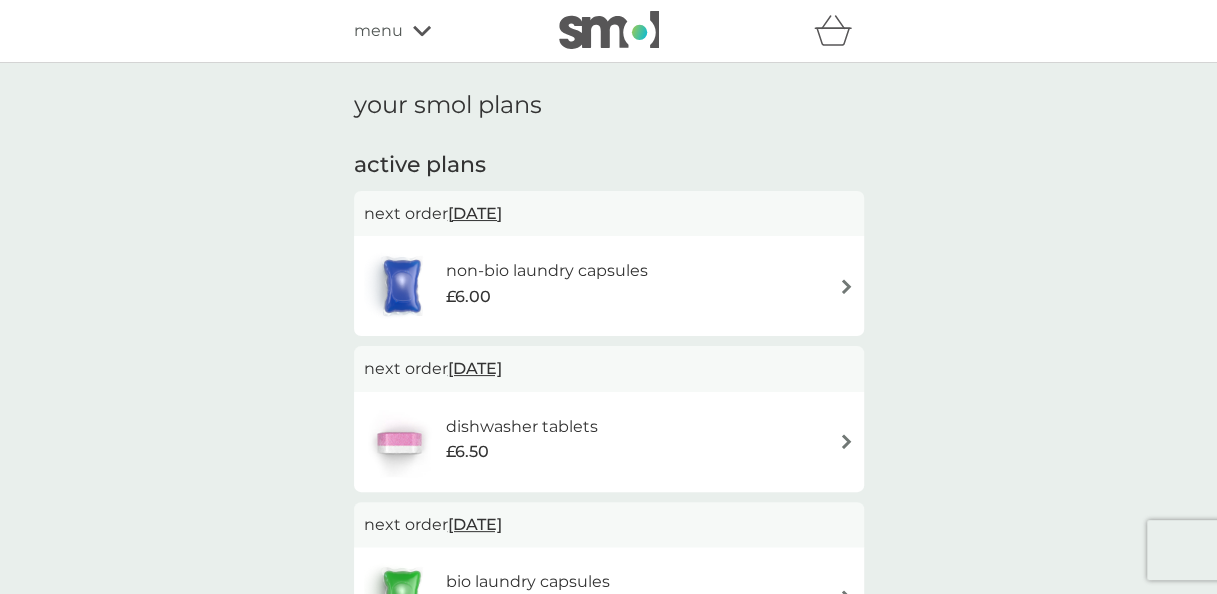 click at bounding box center (846, 286) 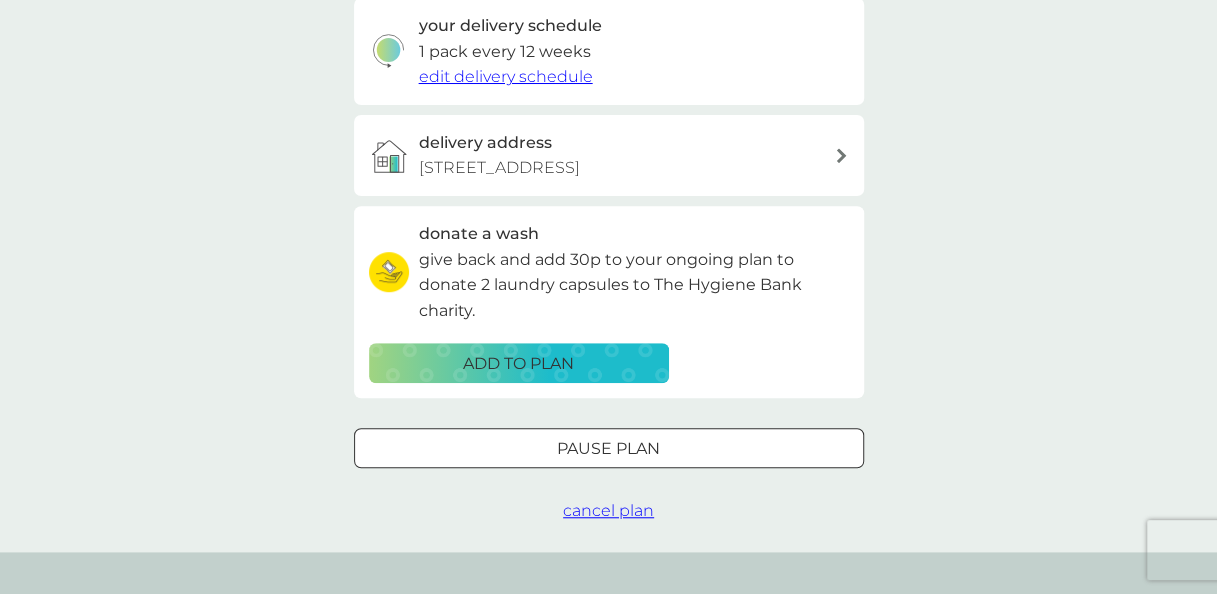 scroll, scrollTop: 496, scrollLeft: 0, axis: vertical 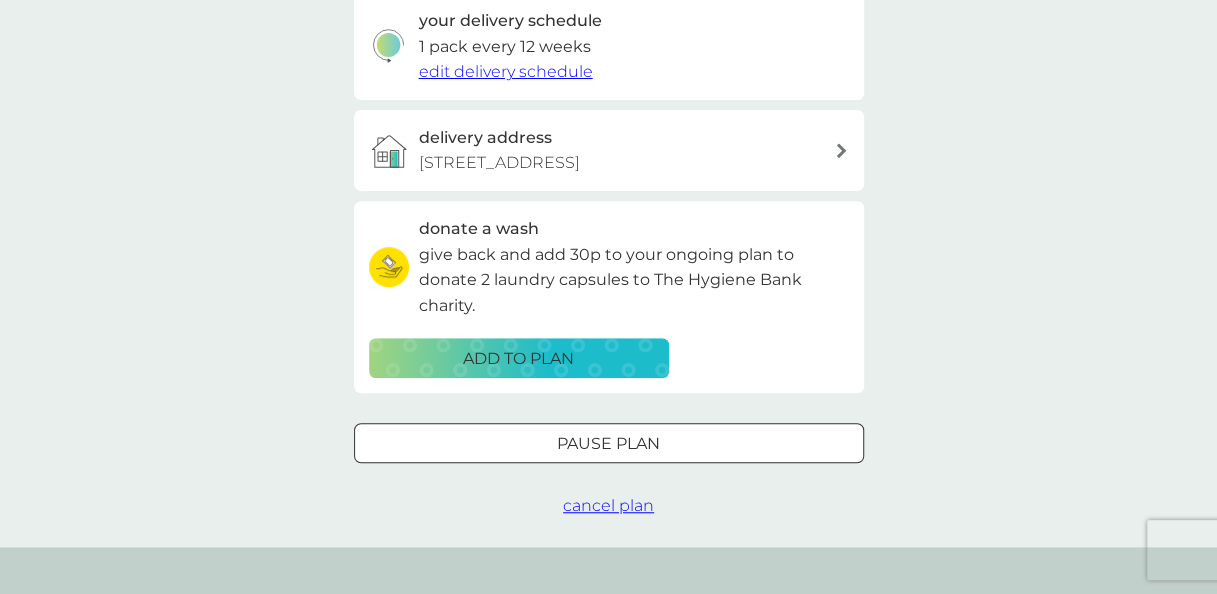 click on "cancel plan" at bounding box center [608, 505] 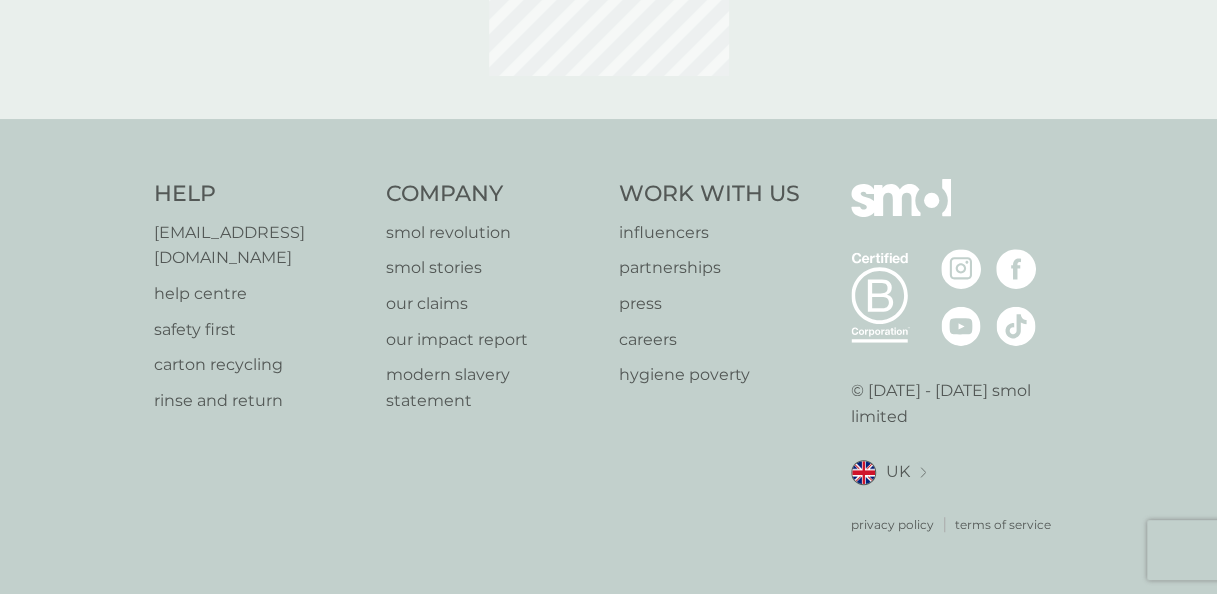 scroll, scrollTop: 0, scrollLeft: 0, axis: both 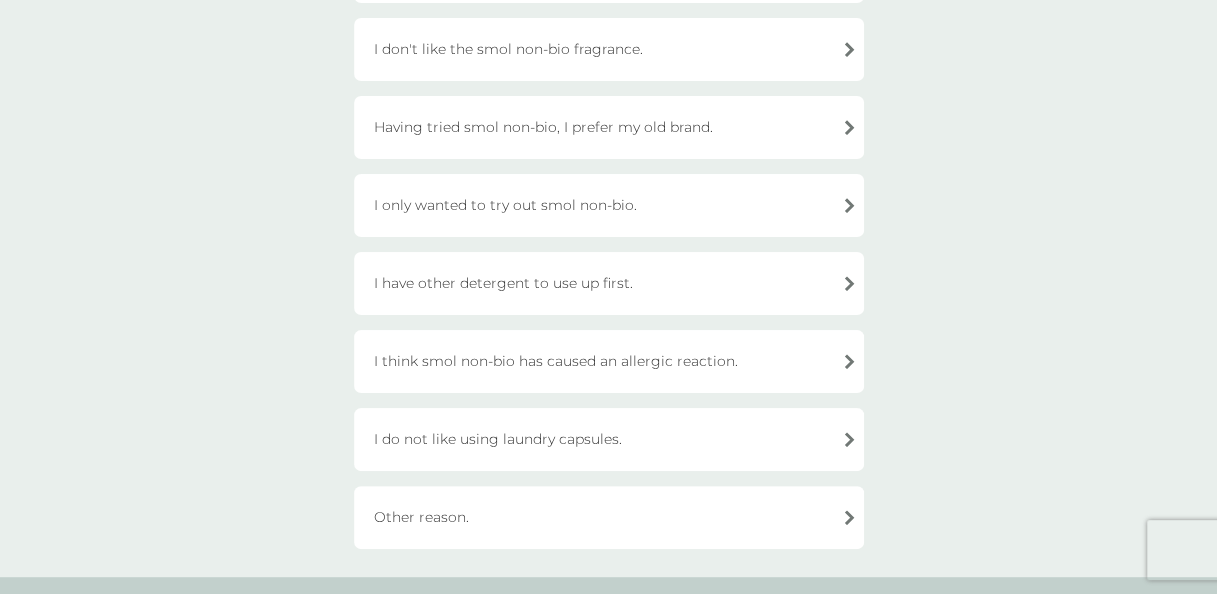 click on "I have other detergent to use up first." at bounding box center (609, 283) 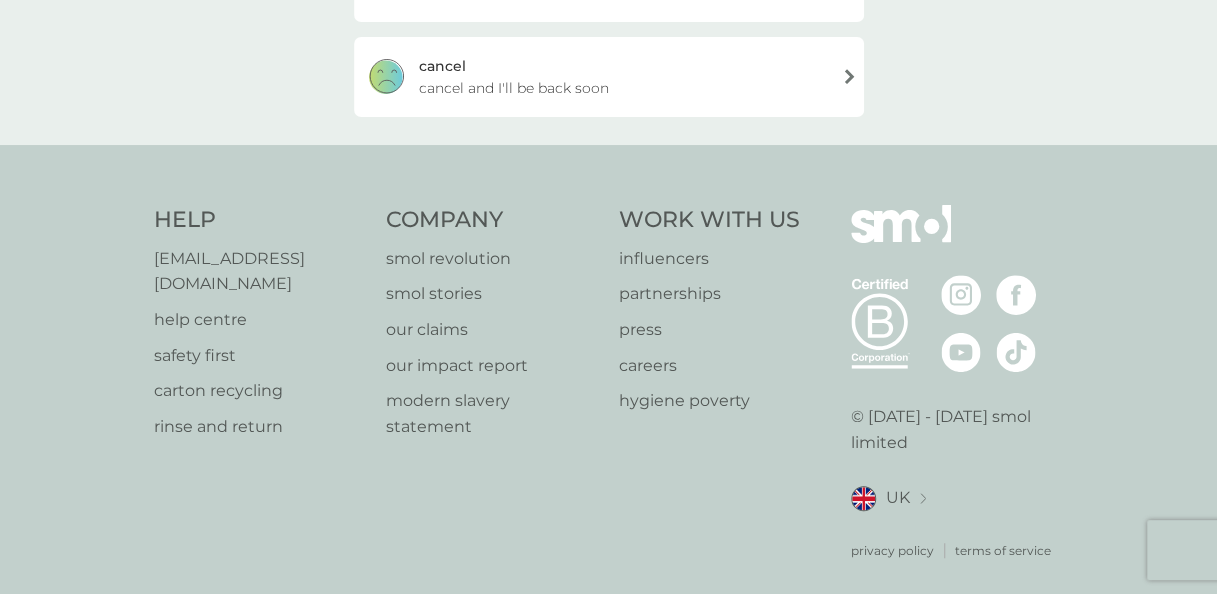 click on "cancel cancel and I'll be back soon" at bounding box center (609, 77) 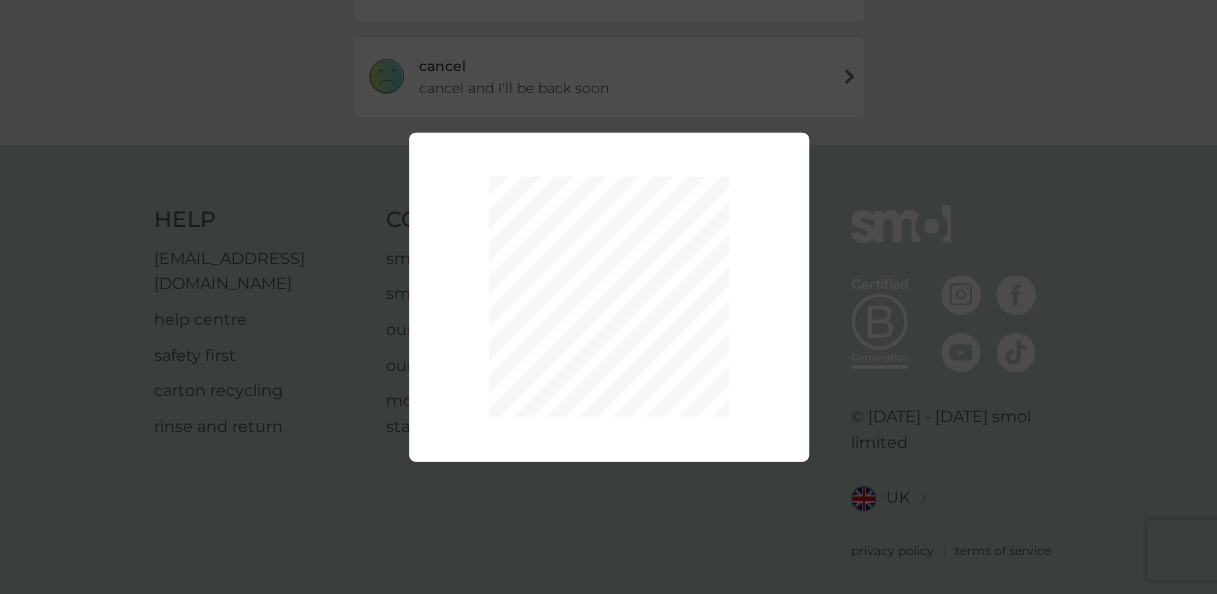 drag, startPoint x: 581, startPoint y: 73, endPoint x: 792, endPoint y: 323, distance: 327.14066 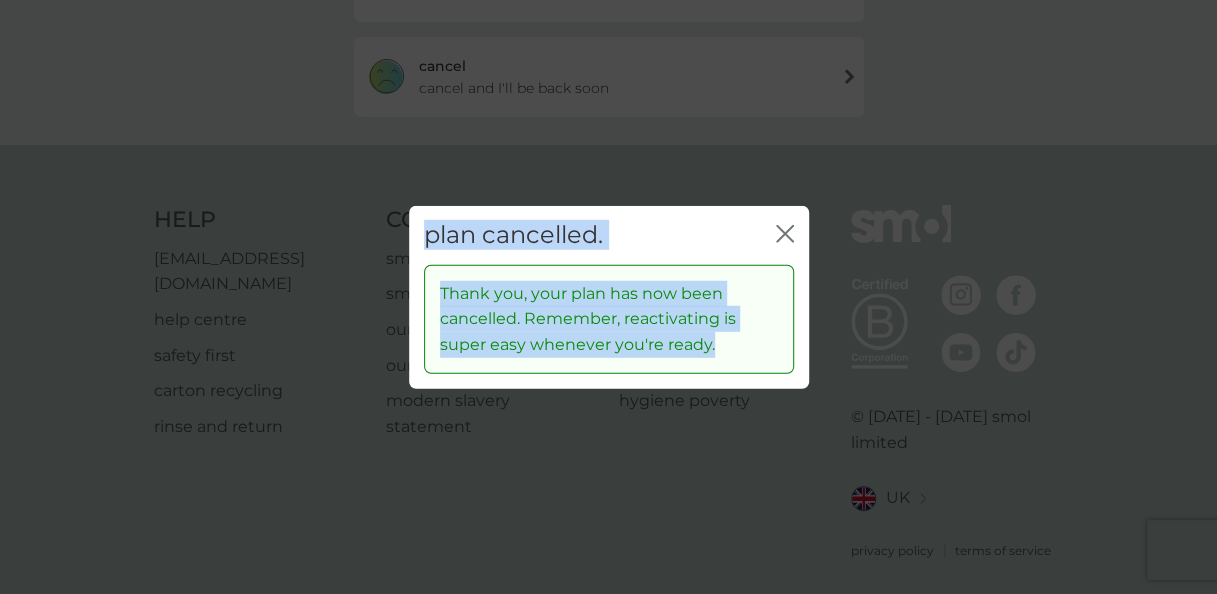 drag, startPoint x: 792, startPoint y: 323, endPoint x: 788, endPoint y: 229, distance: 94.08507 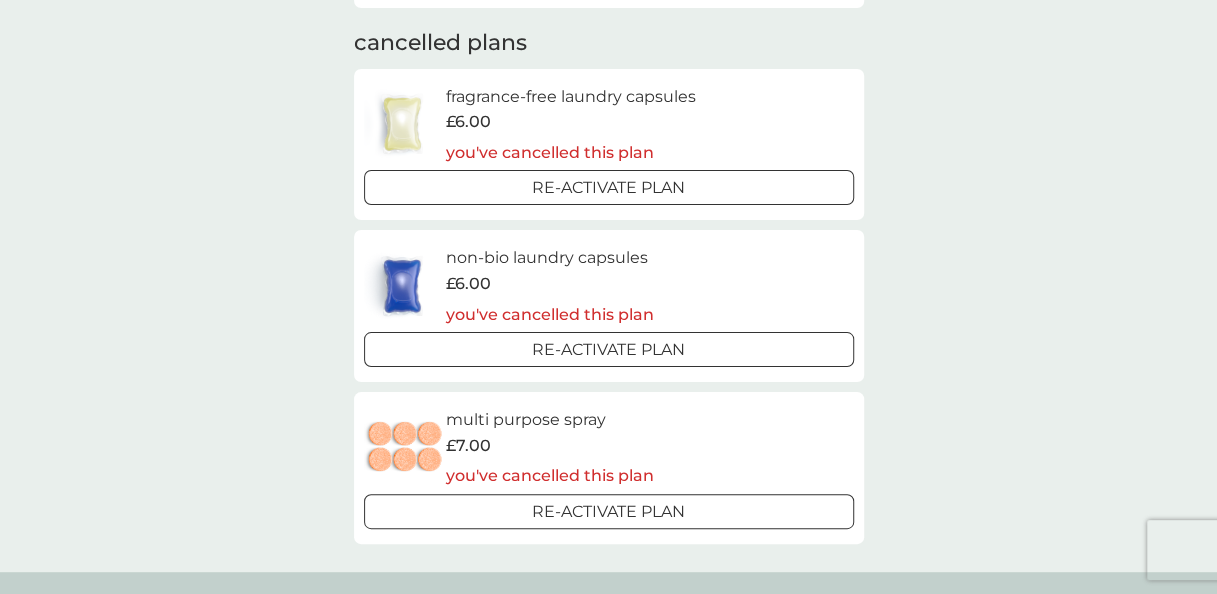 scroll, scrollTop: 0, scrollLeft: 0, axis: both 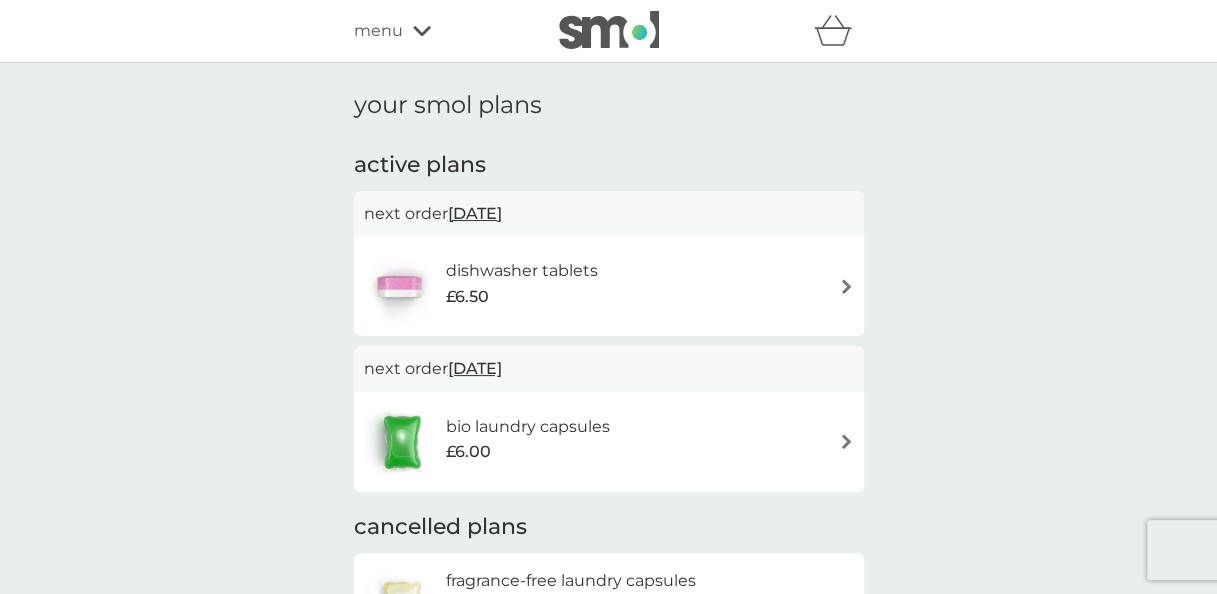 click at bounding box center [846, 286] 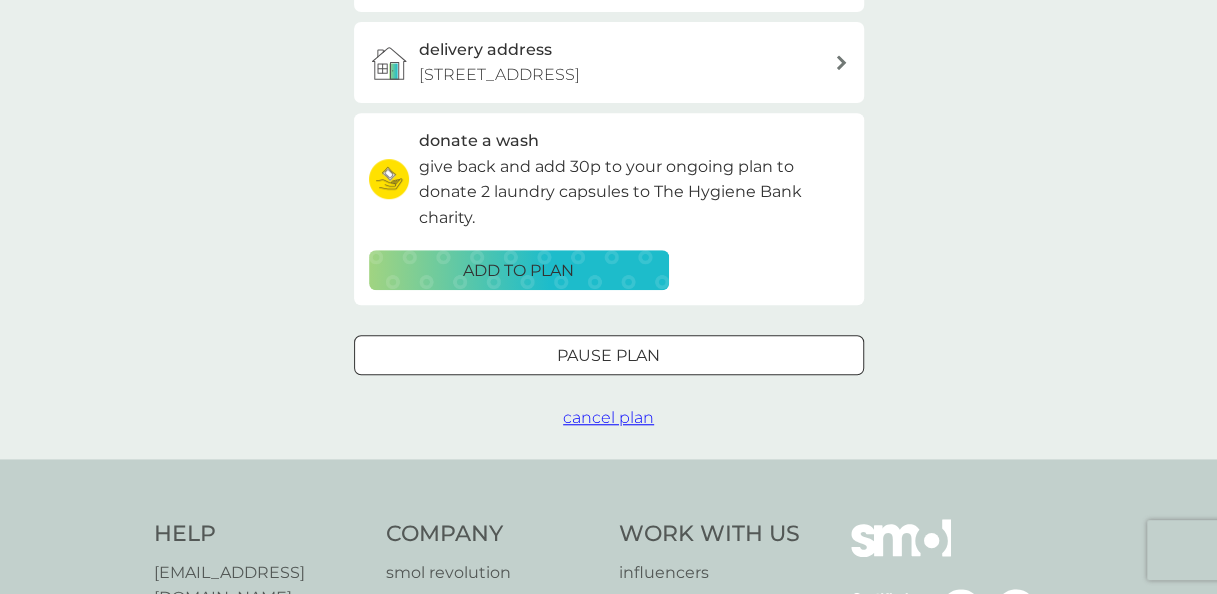 scroll, scrollTop: 589, scrollLeft: 0, axis: vertical 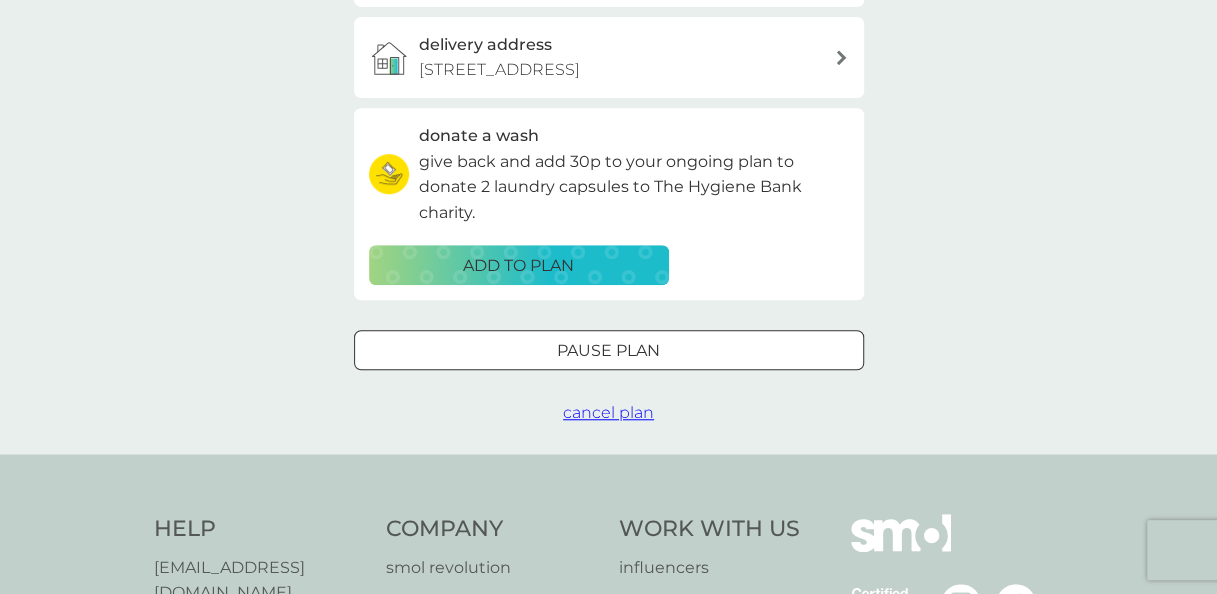 click on "cancel plan" at bounding box center (608, 412) 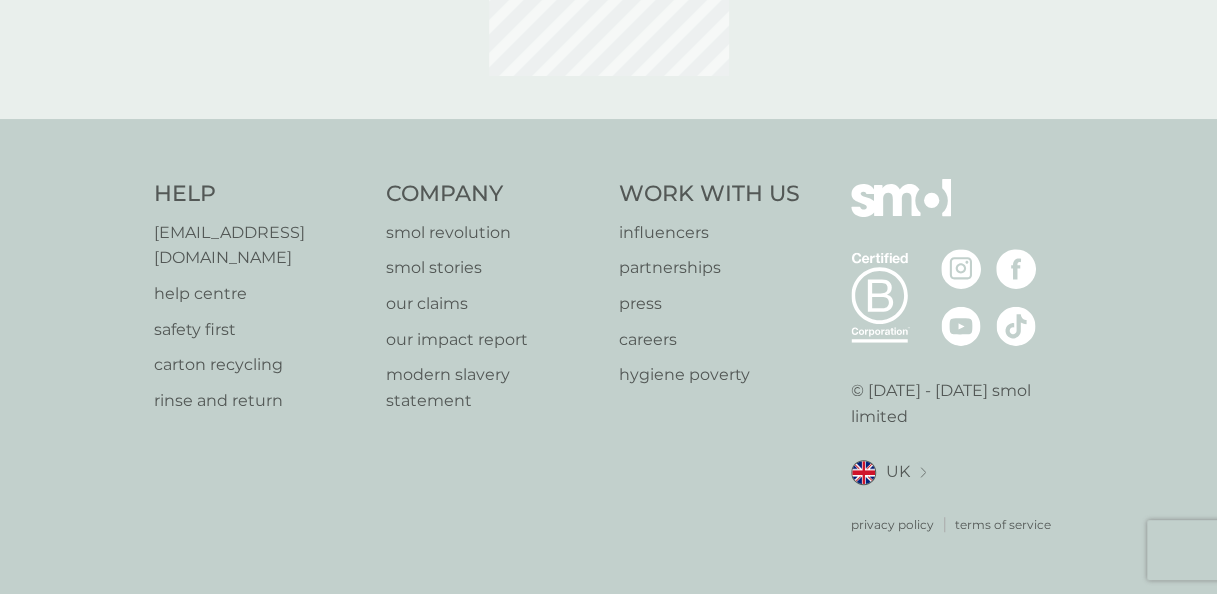 scroll, scrollTop: 0, scrollLeft: 0, axis: both 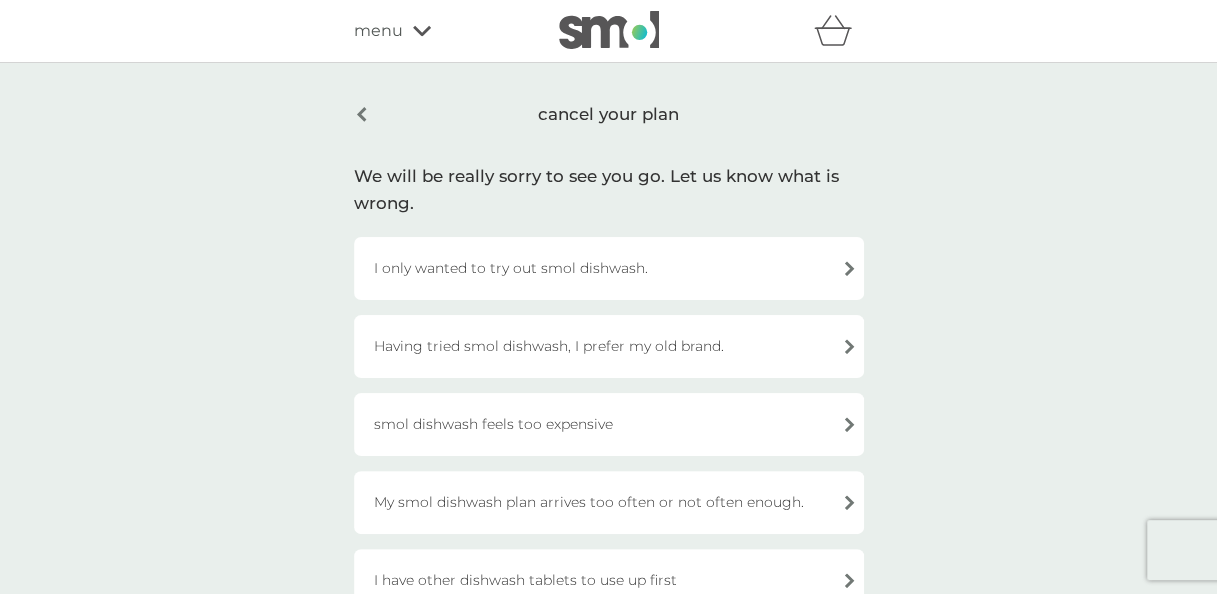 click on "I only wanted to try out smol dishwash." at bounding box center [609, 268] 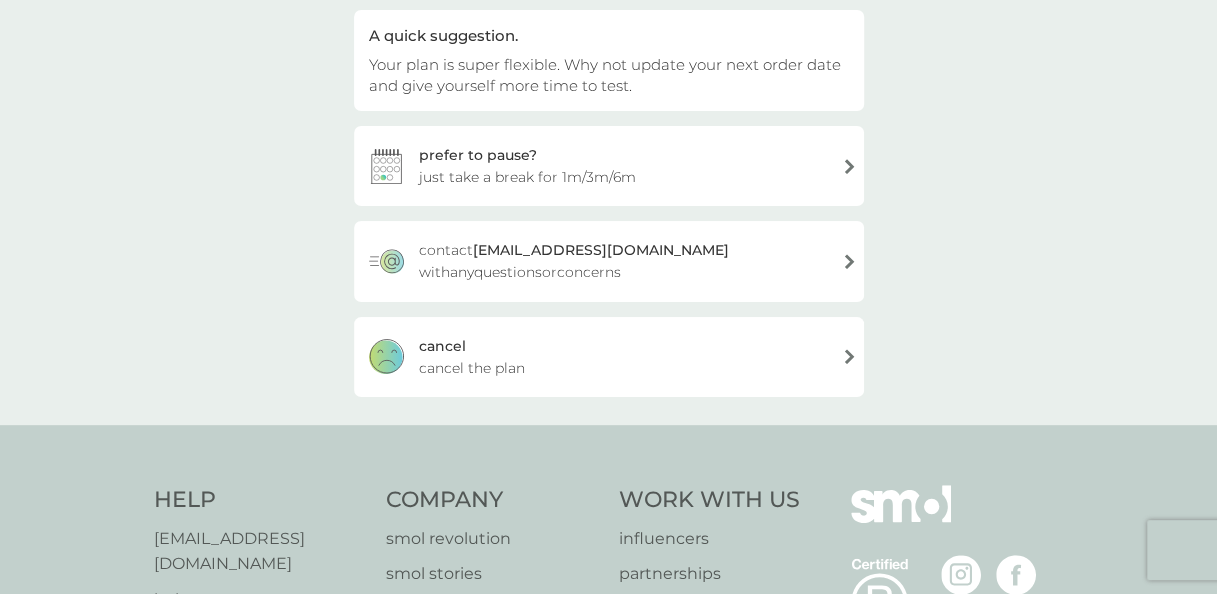 scroll, scrollTop: 210, scrollLeft: 0, axis: vertical 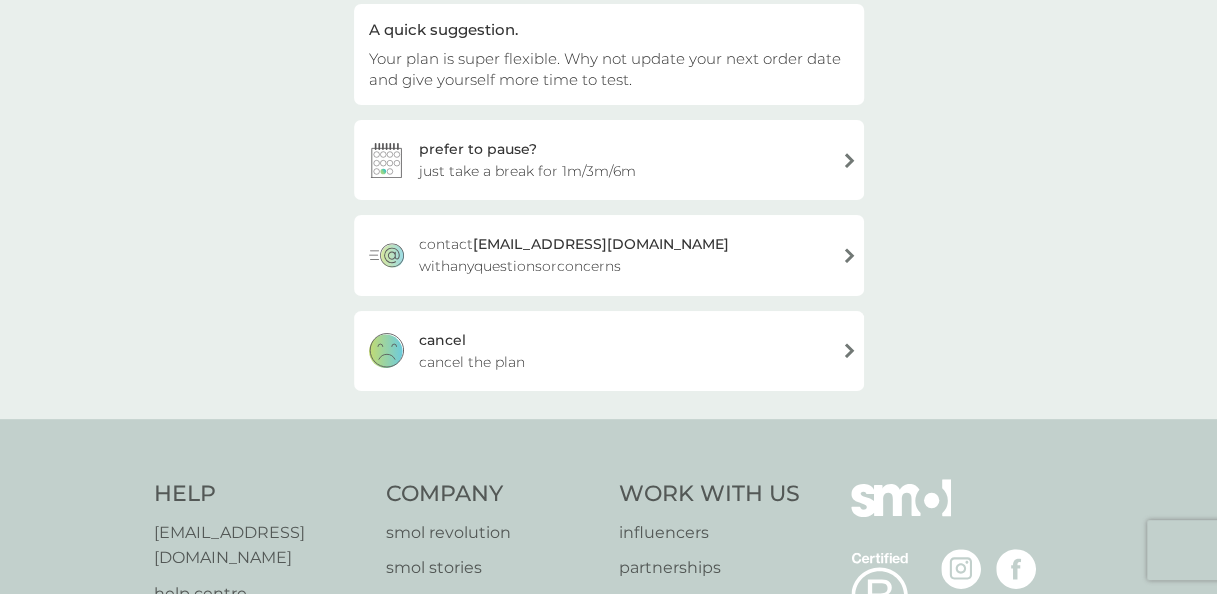 click on "cancel cancel the plan" at bounding box center [609, 351] 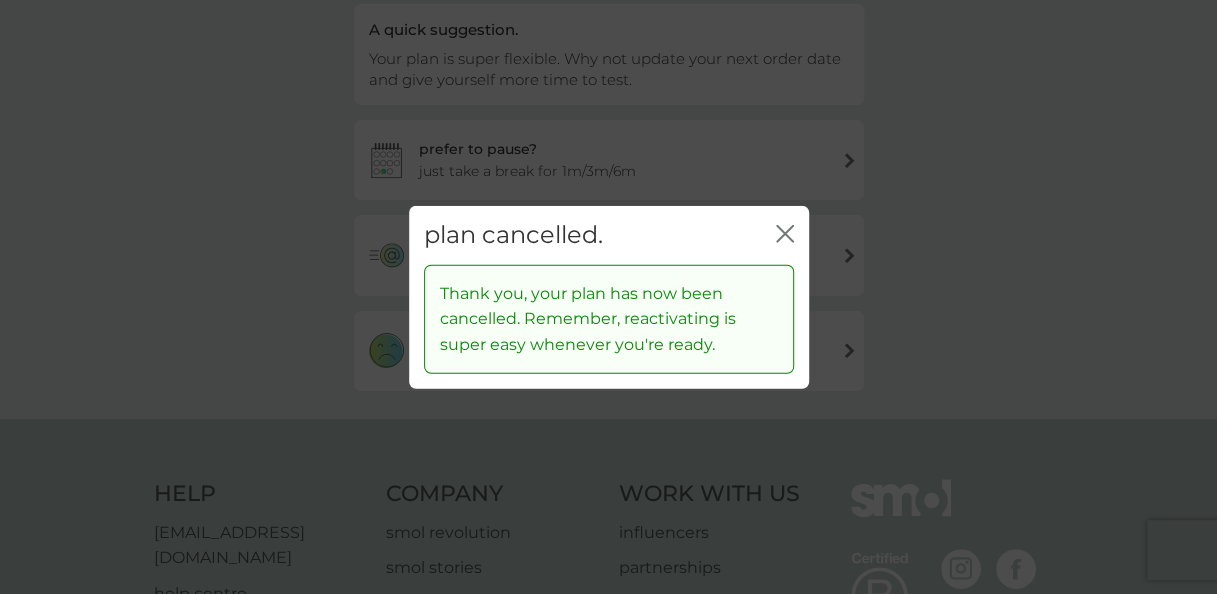 click on "close" 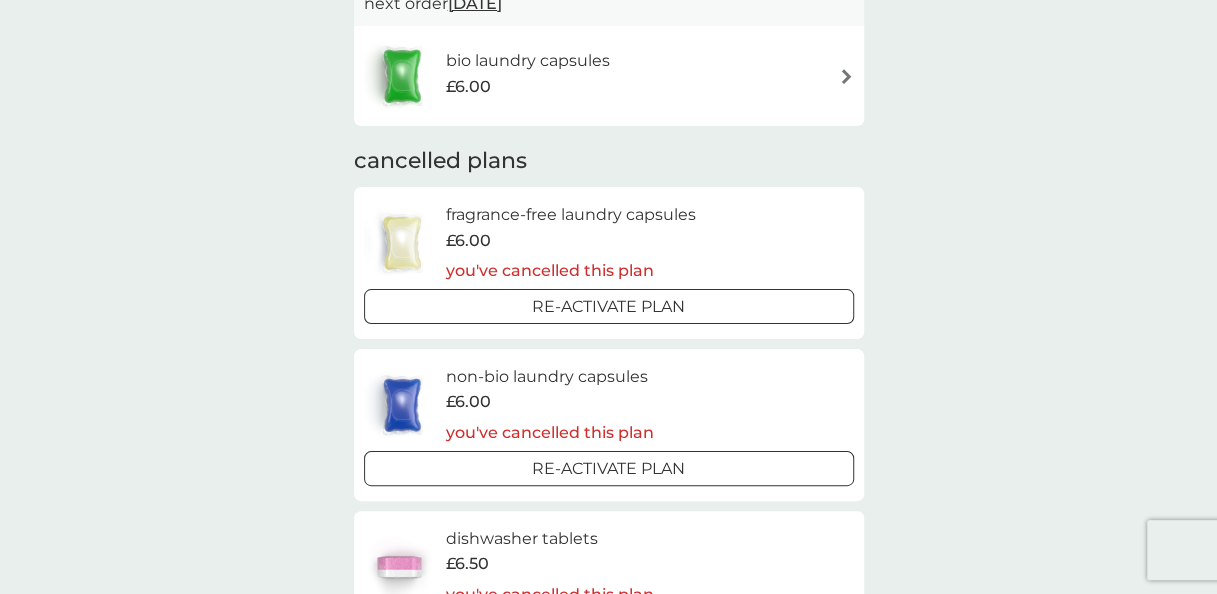 scroll, scrollTop: 0, scrollLeft: 0, axis: both 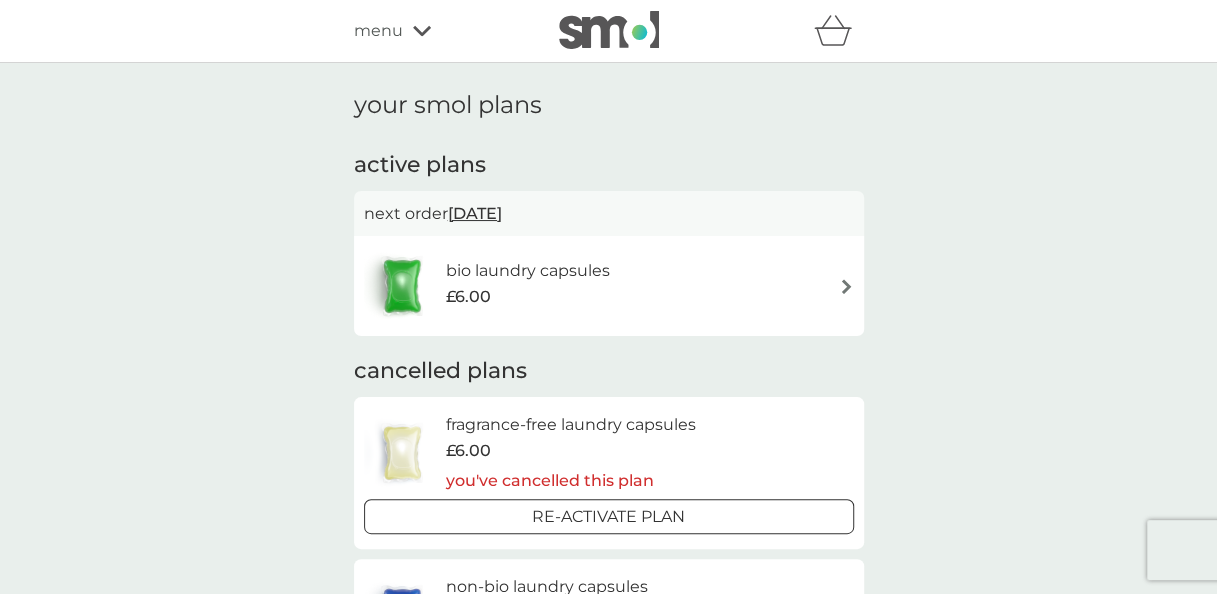 click at bounding box center (846, 286) 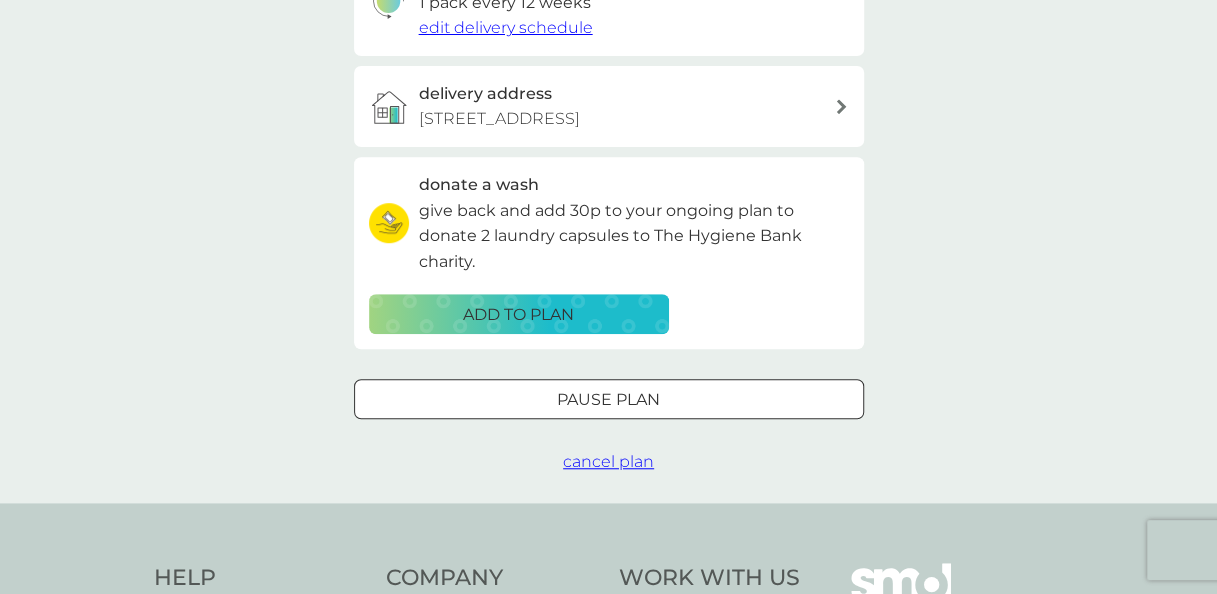 scroll, scrollTop: 556, scrollLeft: 0, axis: vertical 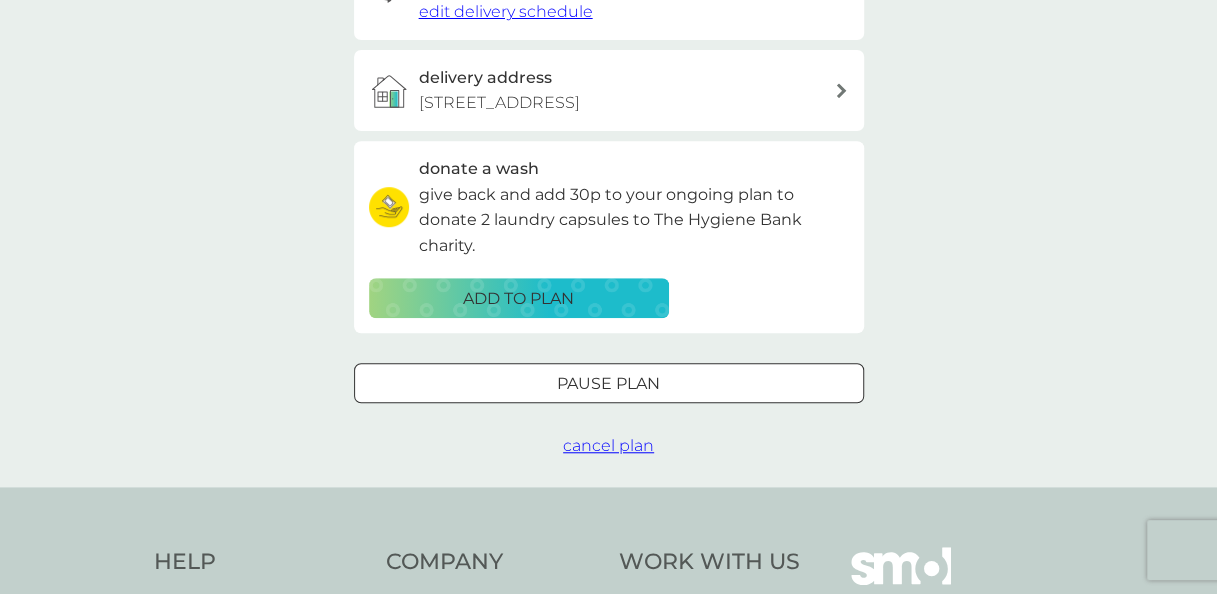 click on "cancel plan" at bounding box center (608, 445) 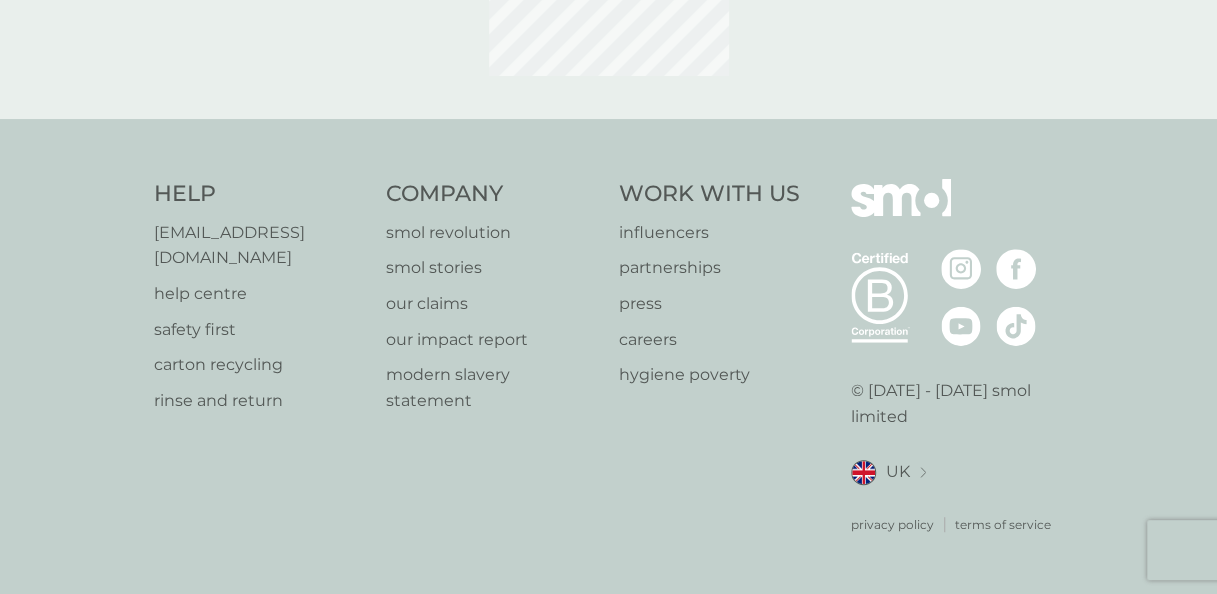 scroll, scrollTop: 0, scrollLeft: 0, axis: both 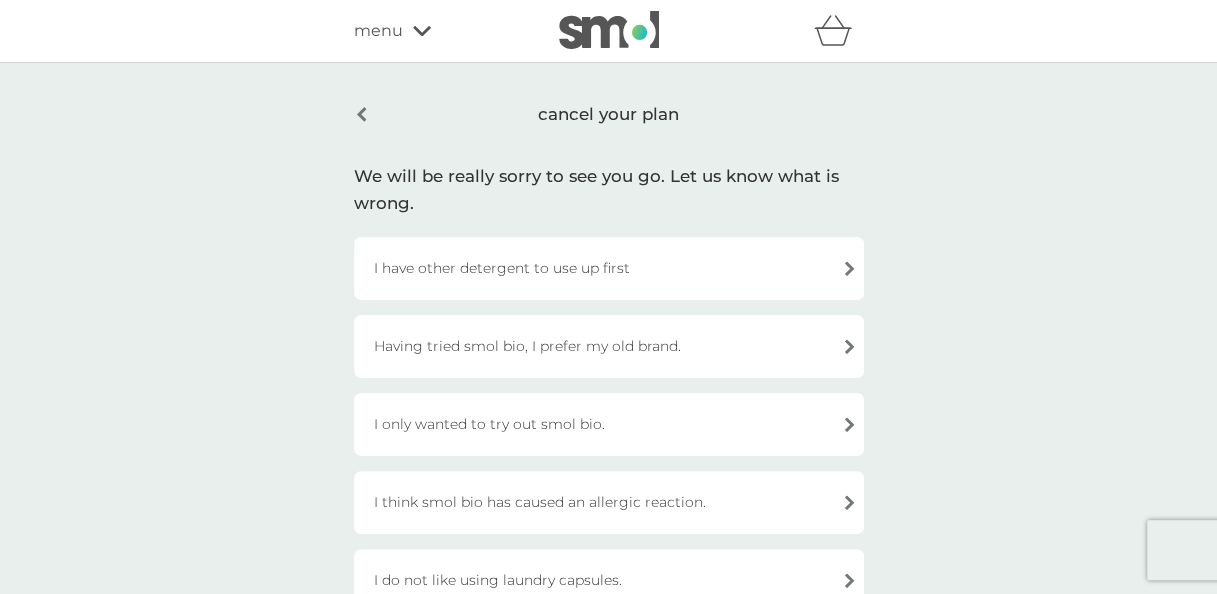 click on "I have other detergent to use up first" at bounding box center (609, 268) 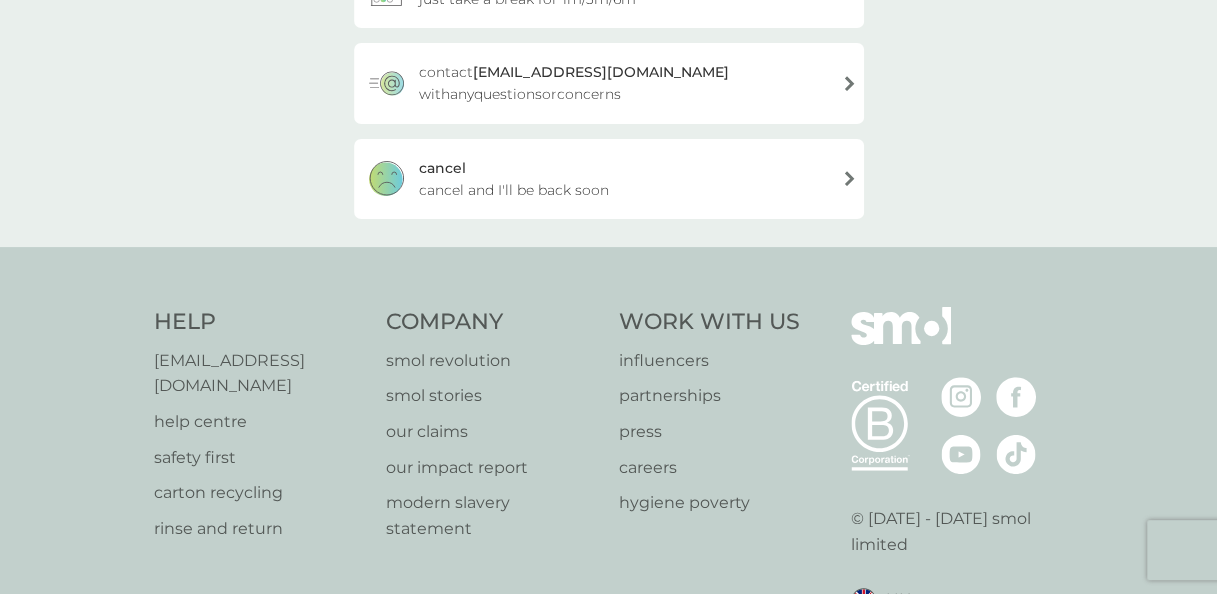 scroll, scrollTop: 484, scrollLeft: 0, axis: vertical 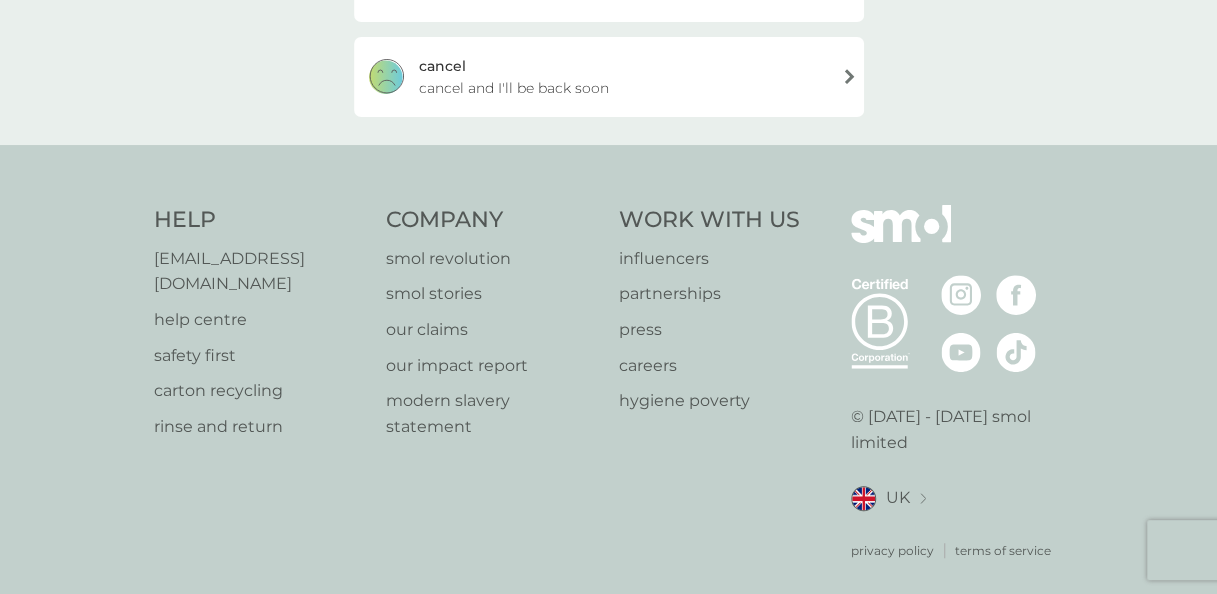 click on "cancel and I'll be back soon" at bounding box center [514, 88] 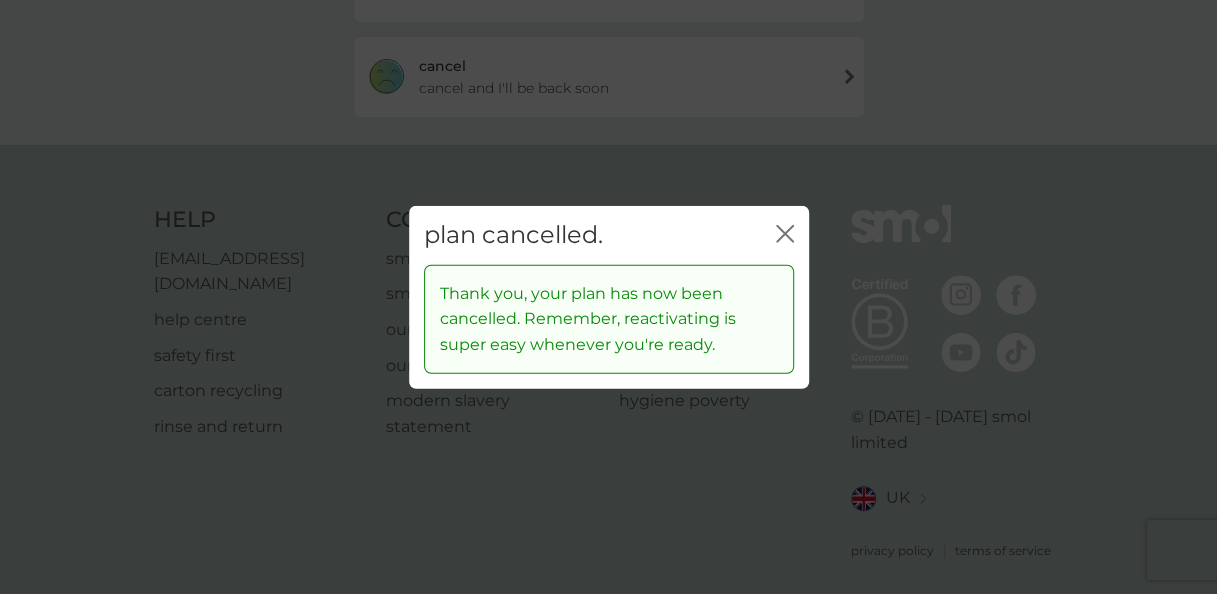 click on "close" 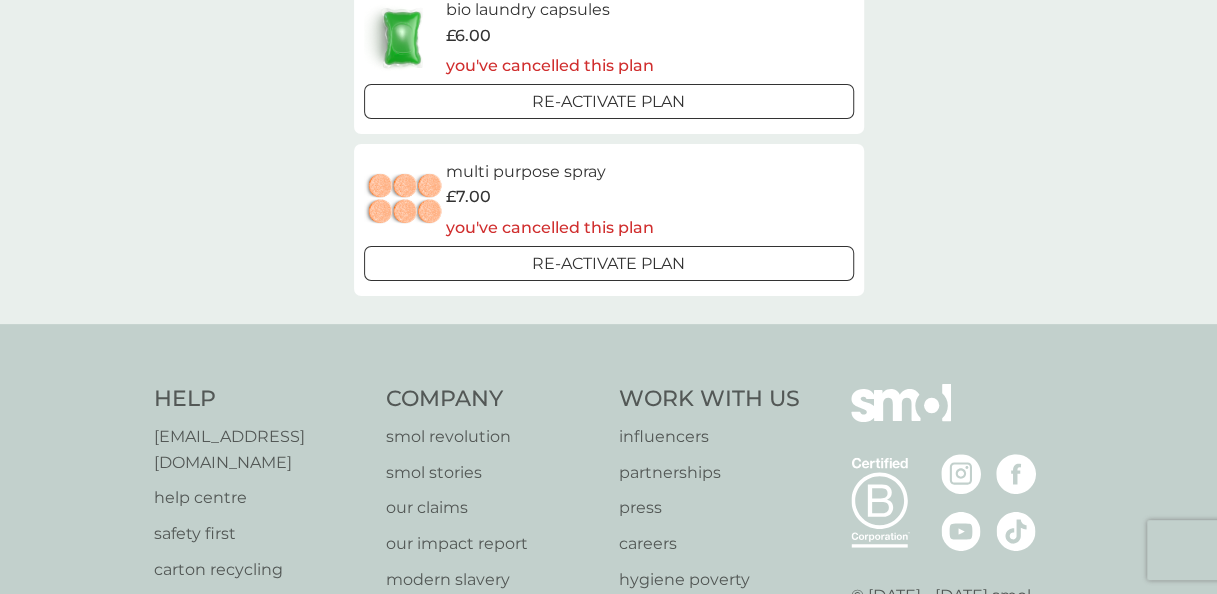 scroll, scrollTop: 0, scrollLeft: 0, axis: both 